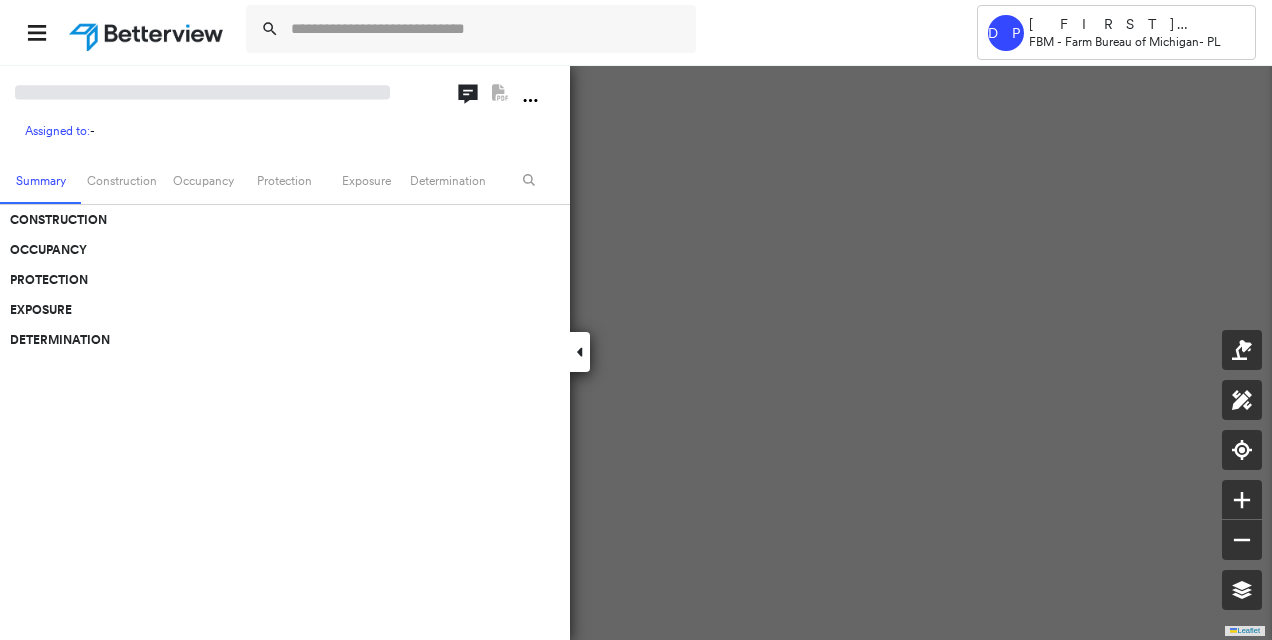 scroll, scrollTop: 0, scrollLeft: 0, axis: both 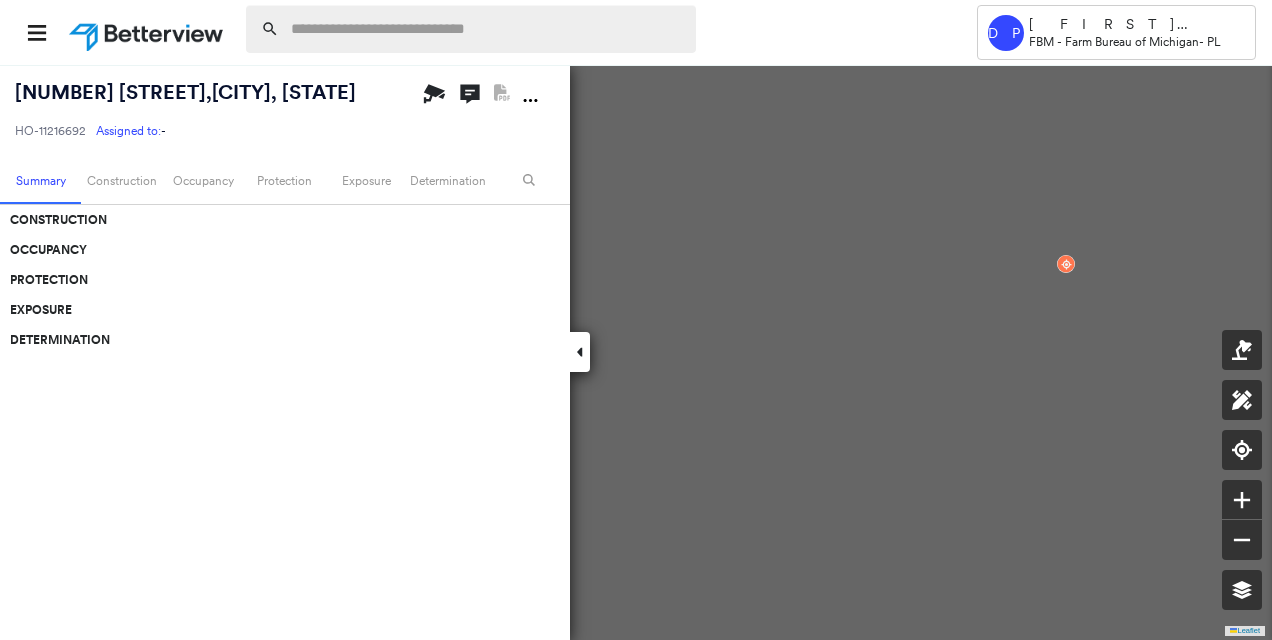 click at bounding box center [487, 29] 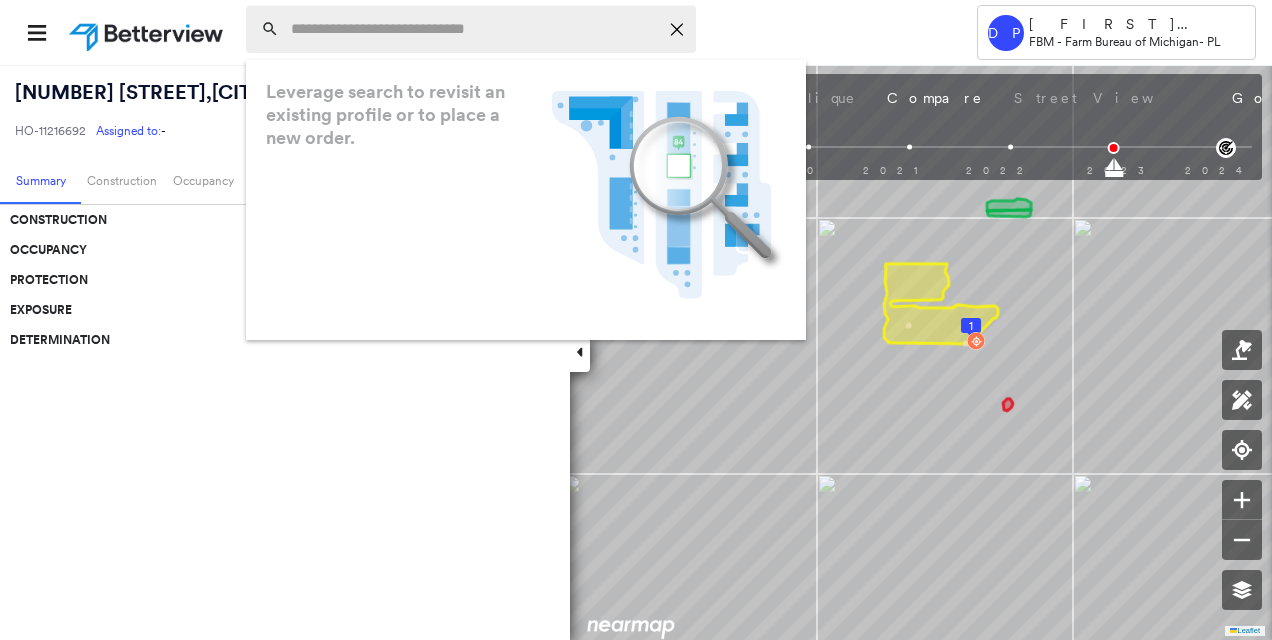 paste on "**********" 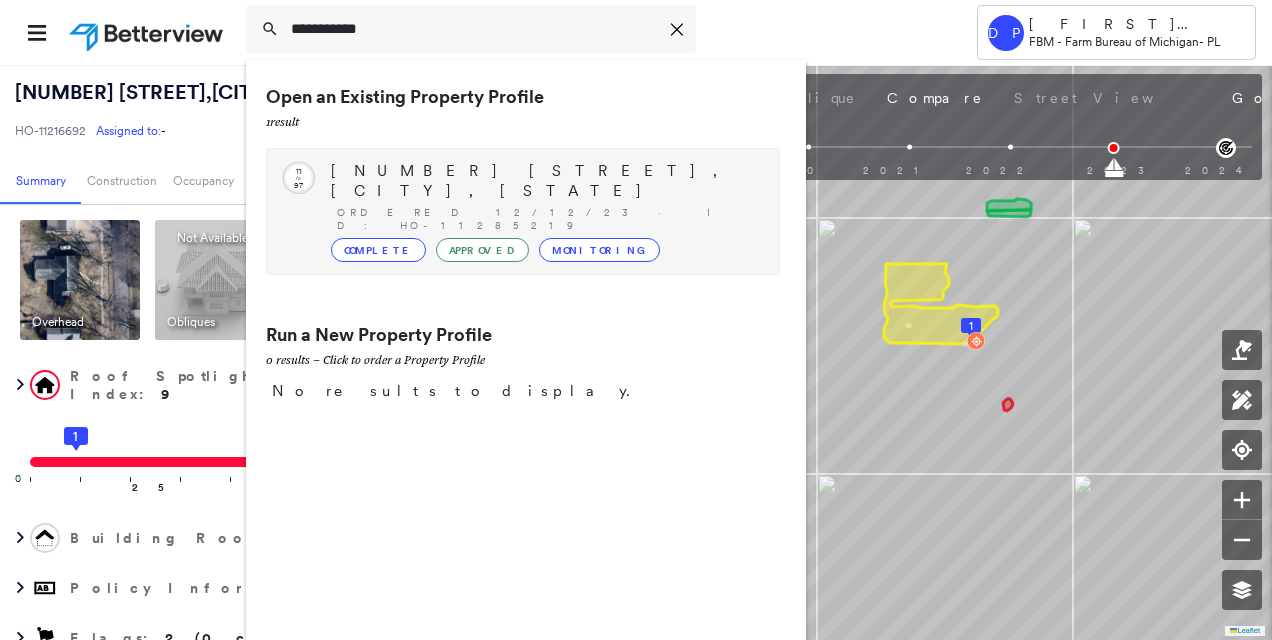 type on "**********" 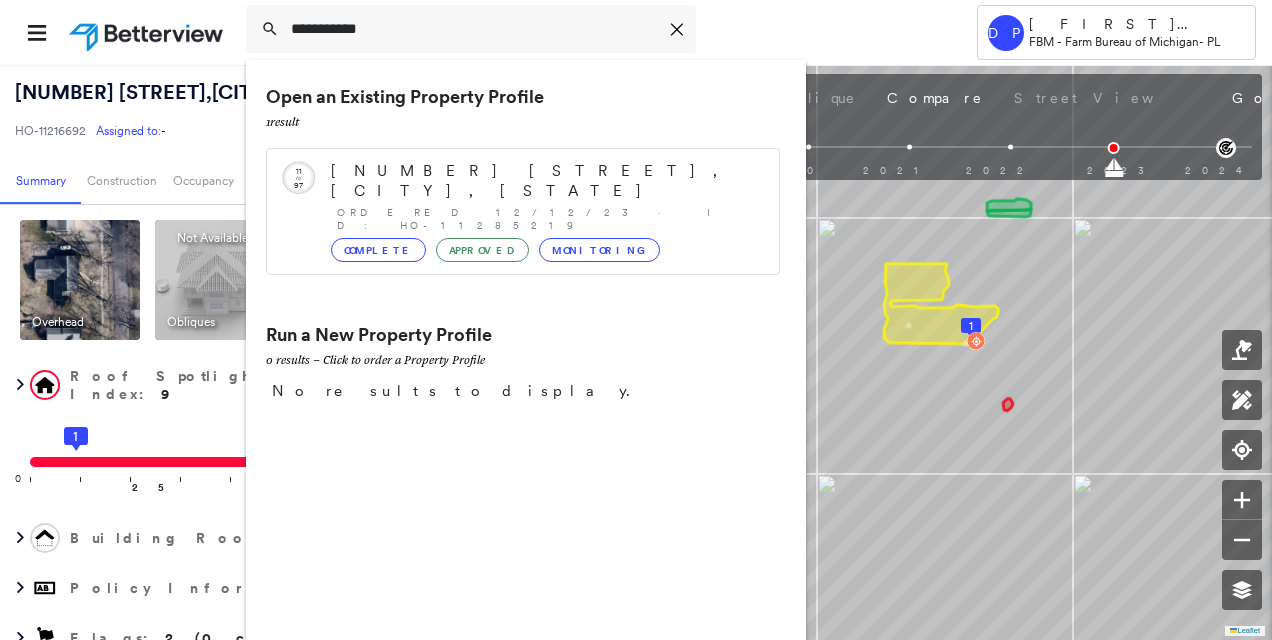 click on "[NUMBER] [STREET], [CITY], [STATE]" at bounding box center [545, 181] 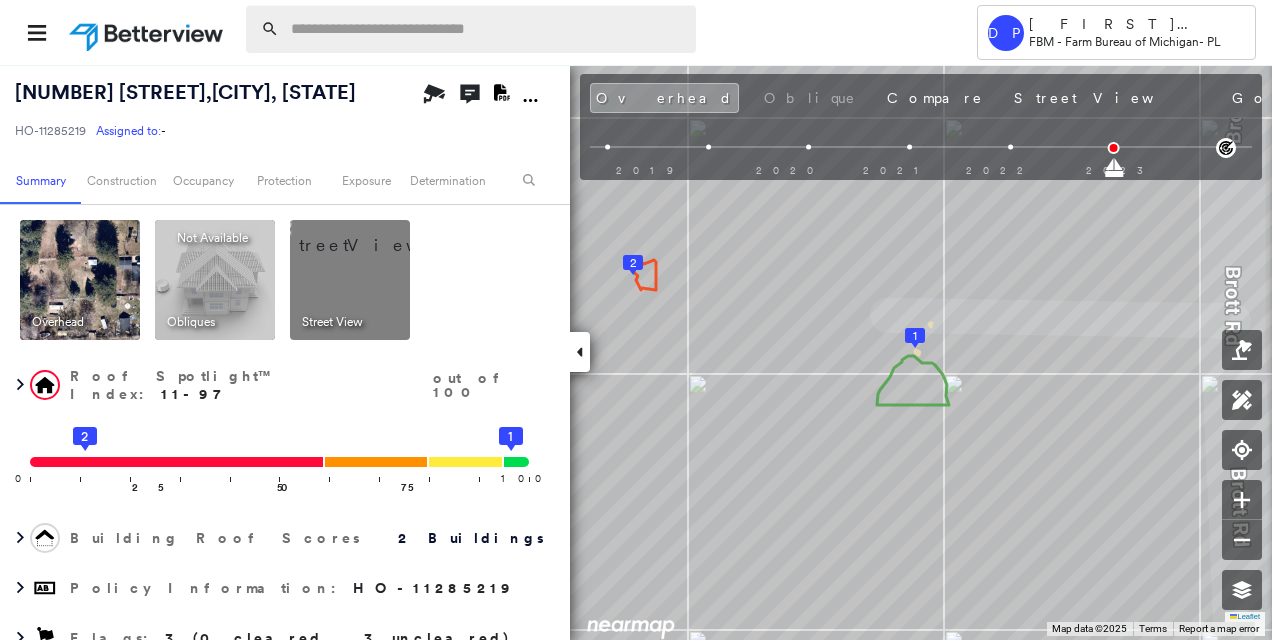 click at bounding box center [487, 29] 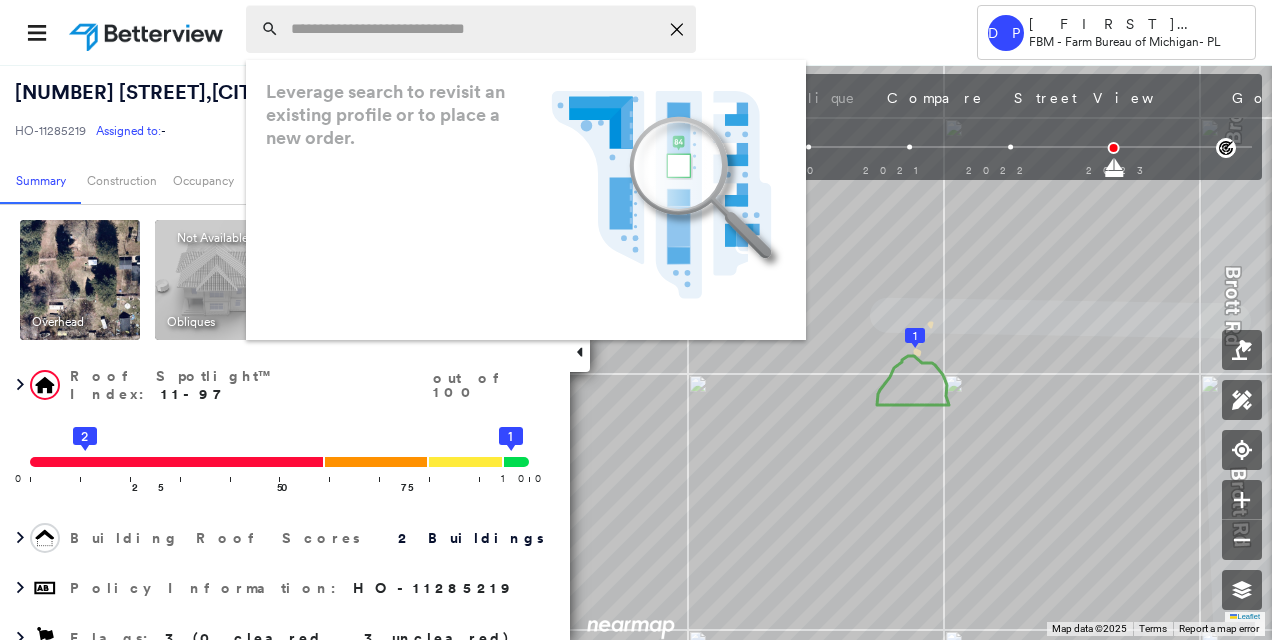 paste on "**********" 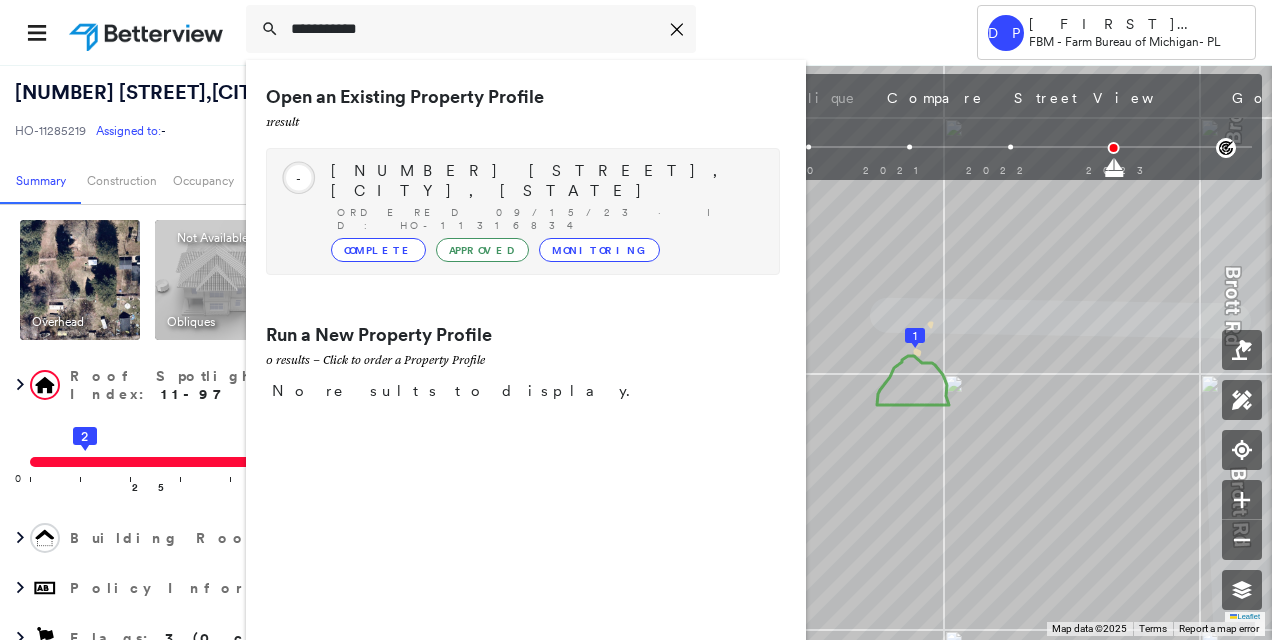 type on "**********" 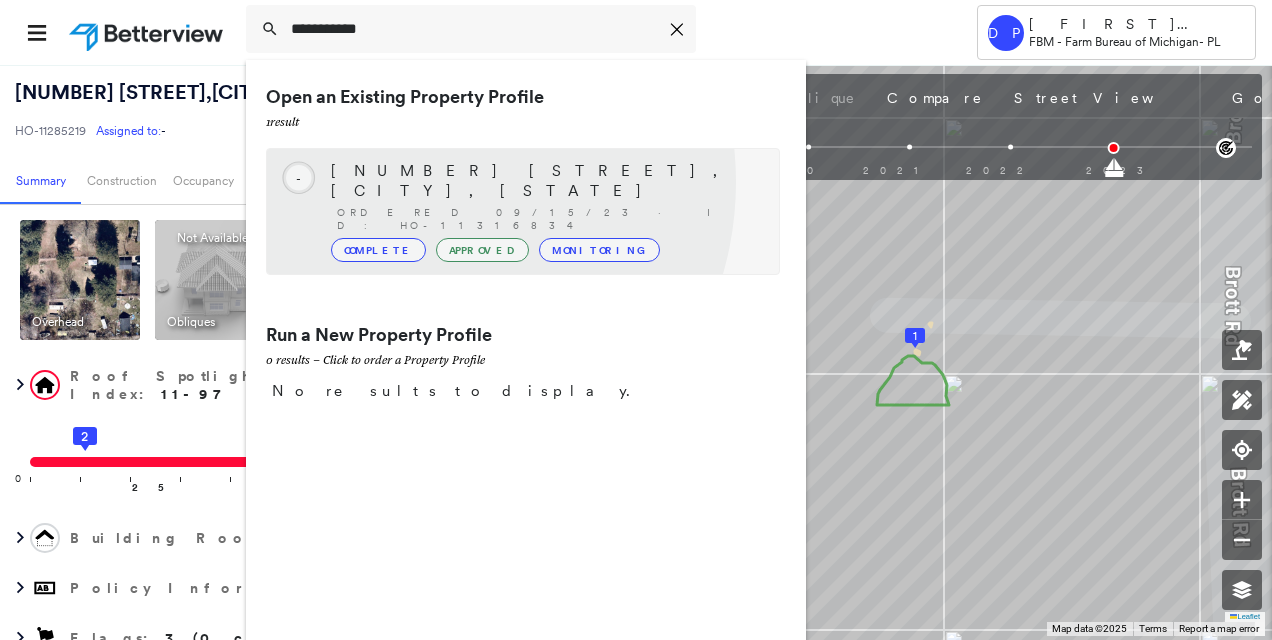 click on "[NUMBER] [STREET], [CITY], [STATE] Ordered 09/15/23 · ID: HO-11316834 Complete Approved Monitoring" at bounding box center [545, 211] 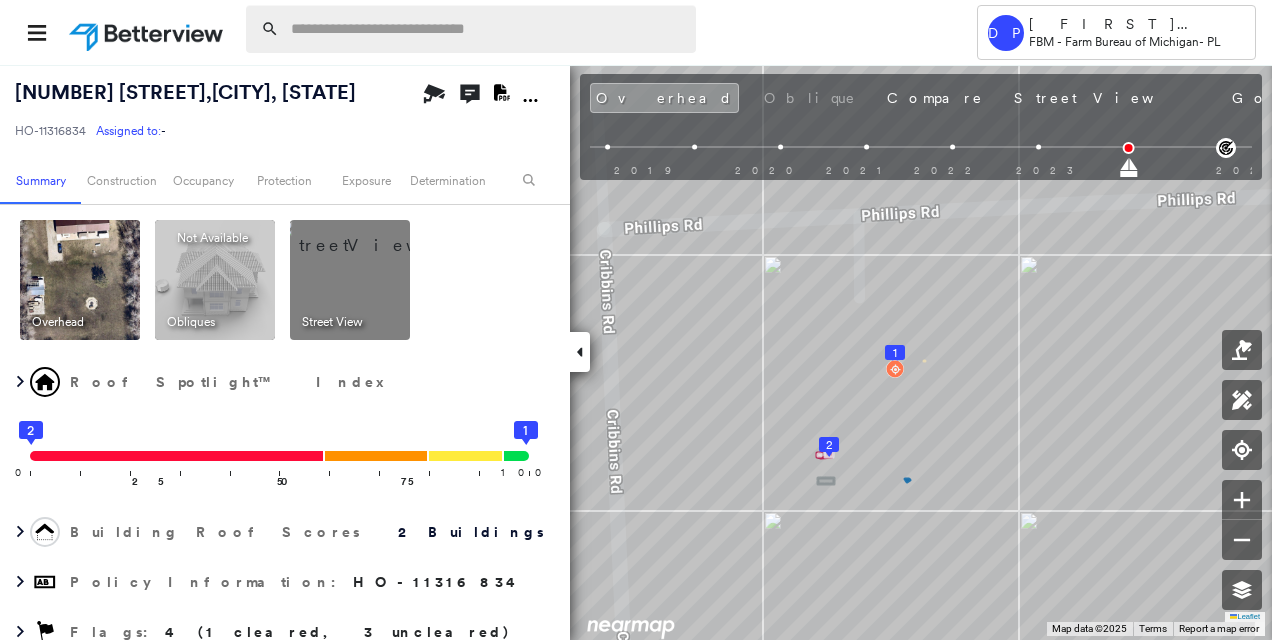 click at bounding box center [487, 29] 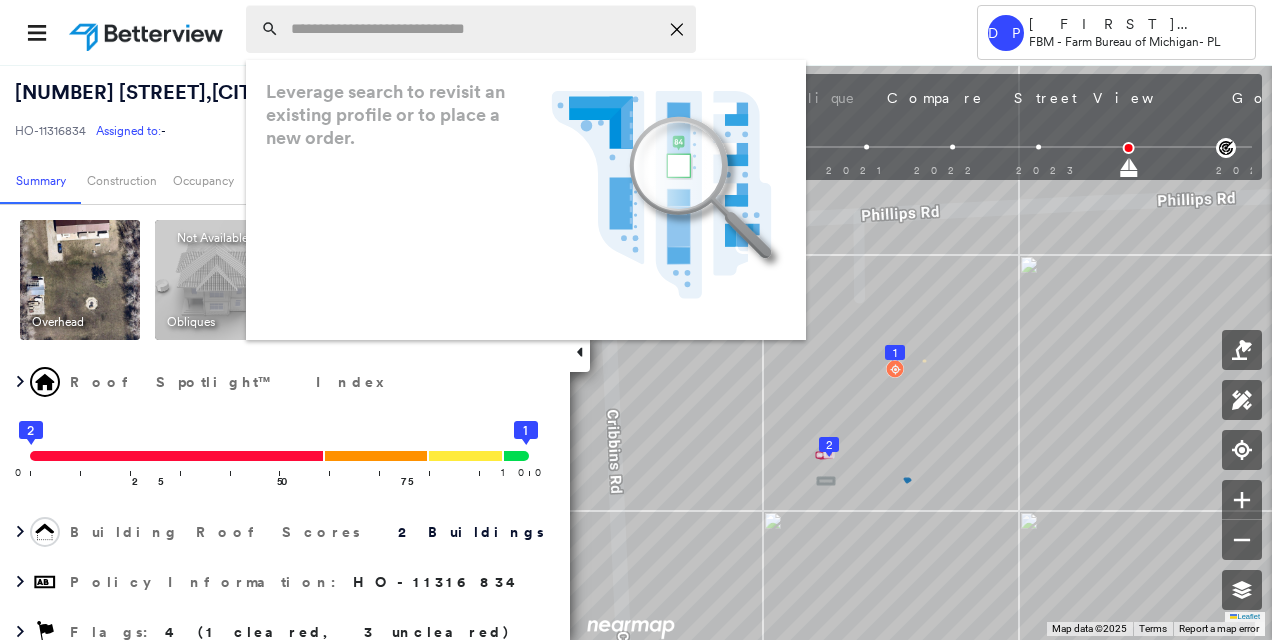 paste on "**********" 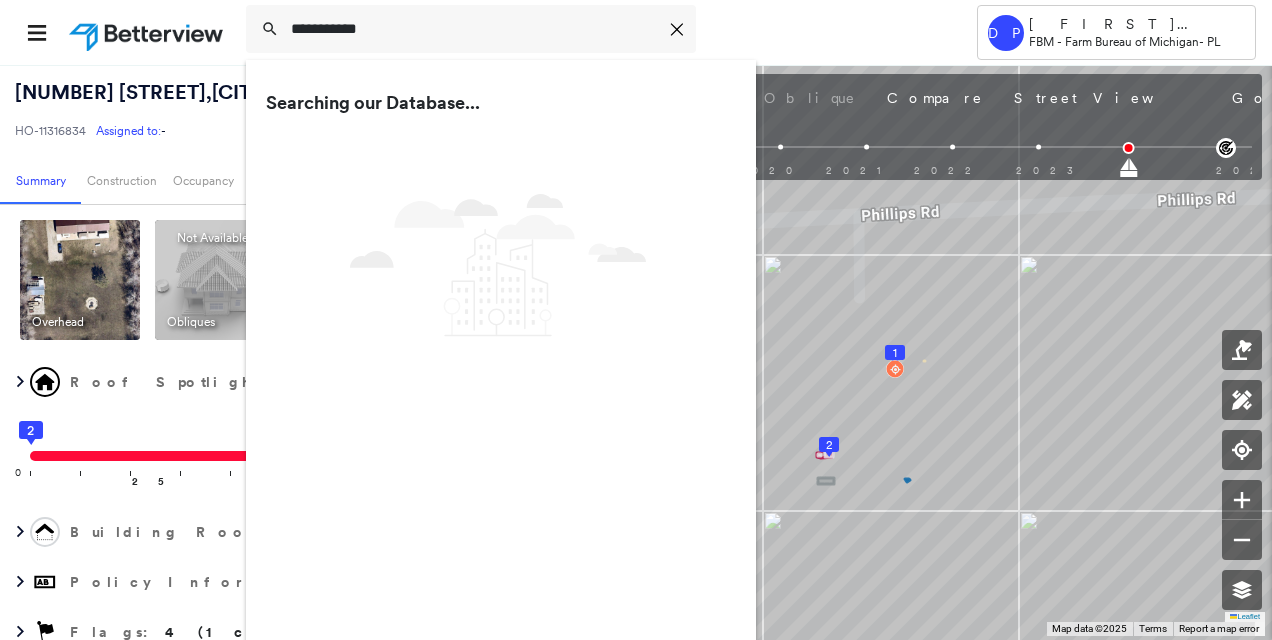 type on "**********" 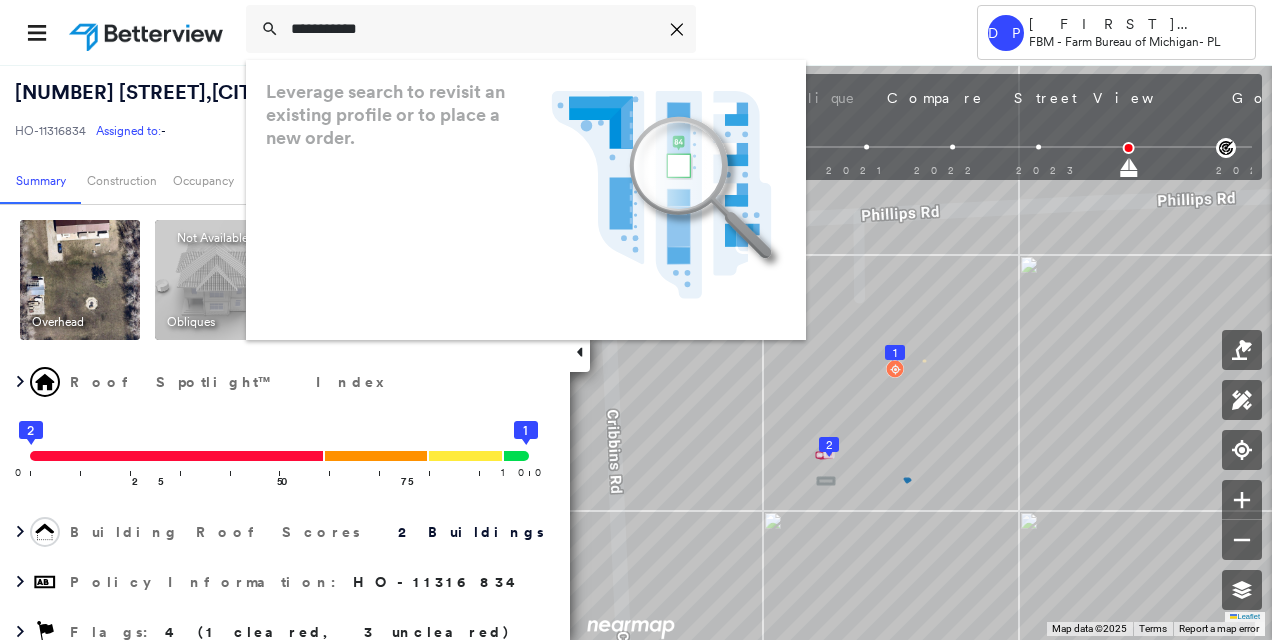 drag, startPoint x: 272, startPoint y: 39, endPoint x: 80, endPoint y: 84, distance: 197.20294 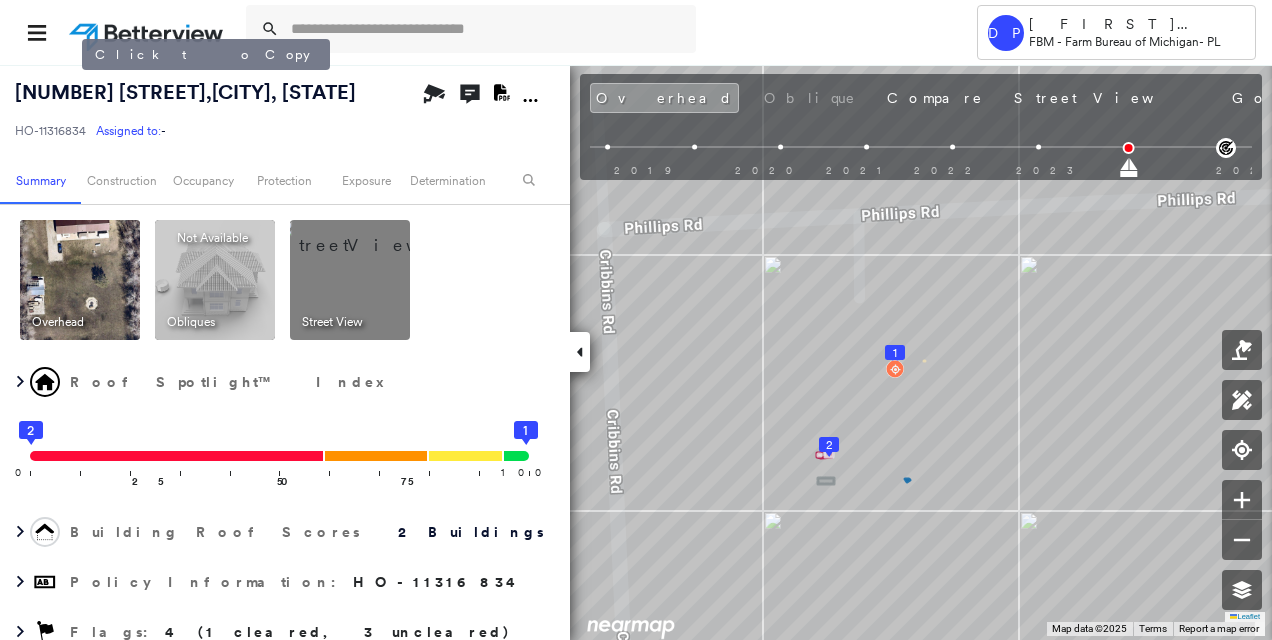 paste on "**********" 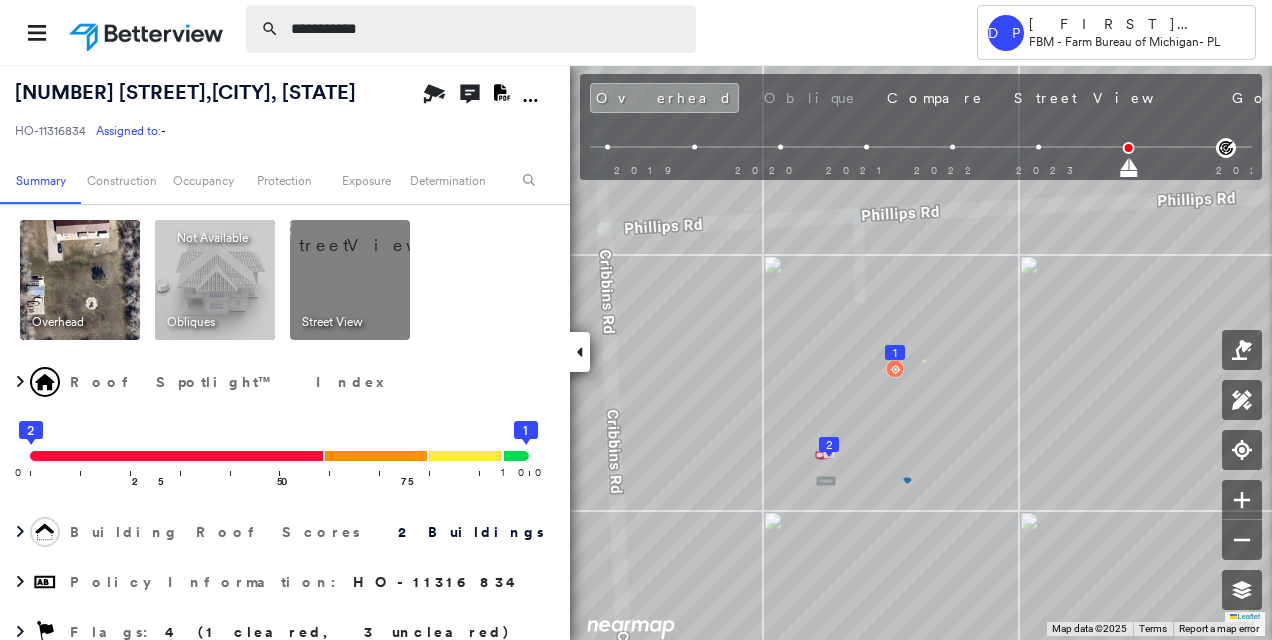click on "**********" at bounding box center (487, 29) 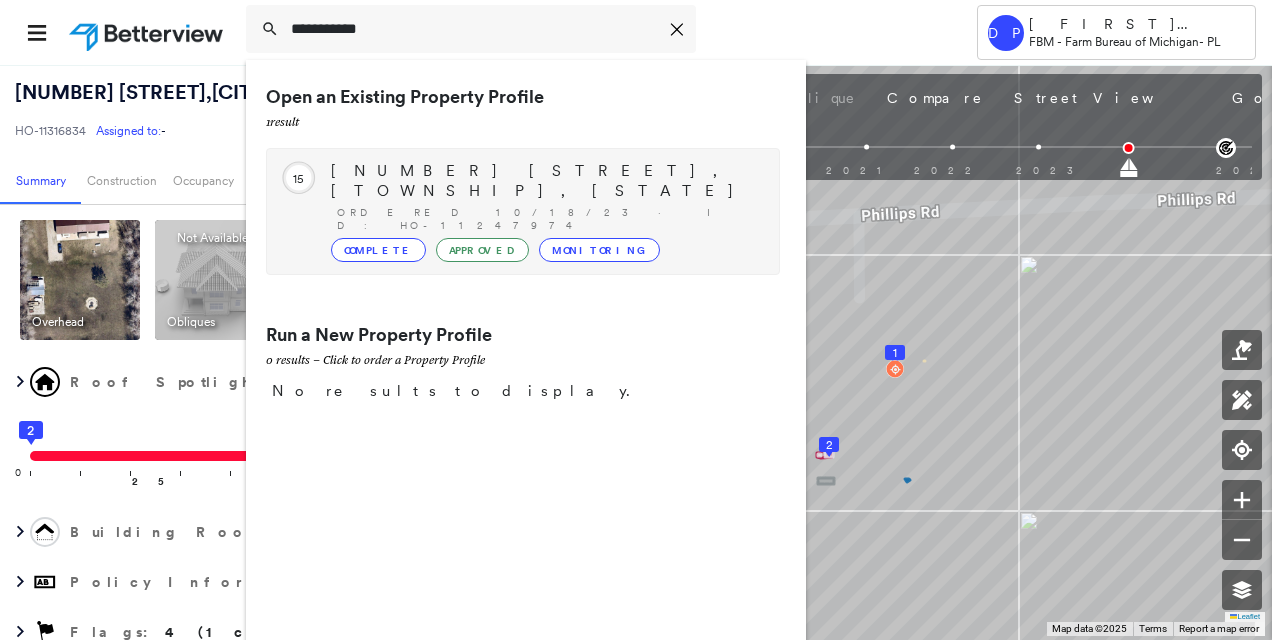 type on "**********" 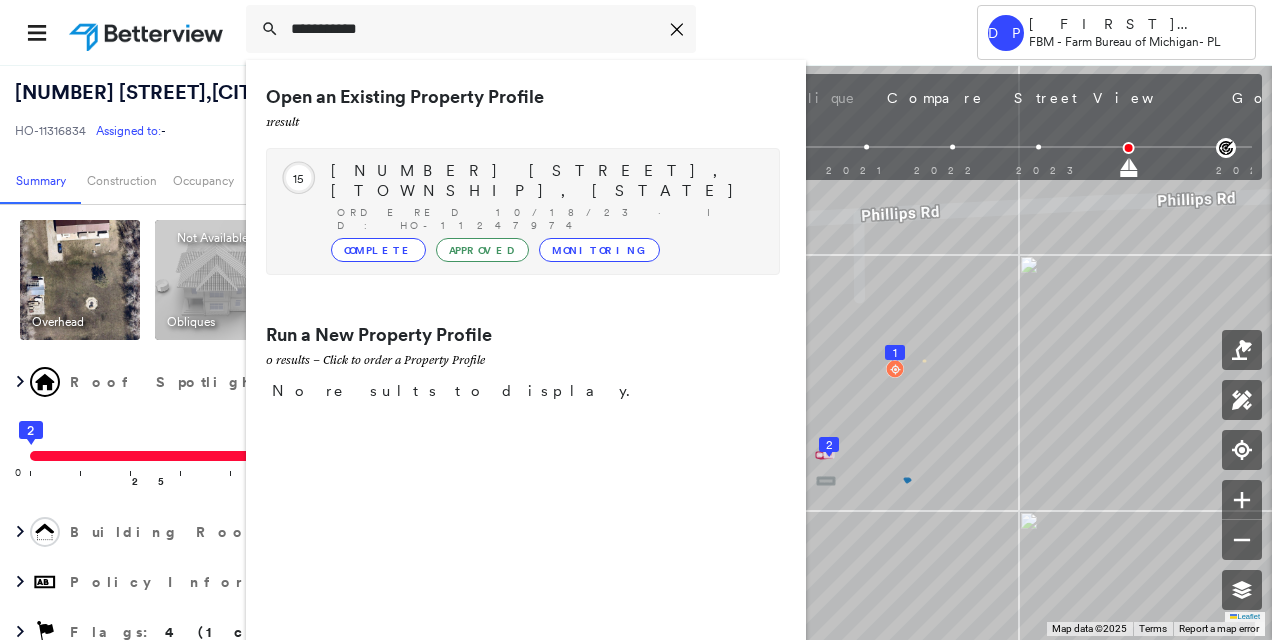 click on "[NUMBER] [STREET], [CITY], [STATE] Ordered 10/18/23 · ID: HO-11247974 Complete Approved Monitoring" at bounding box center (545, 211) 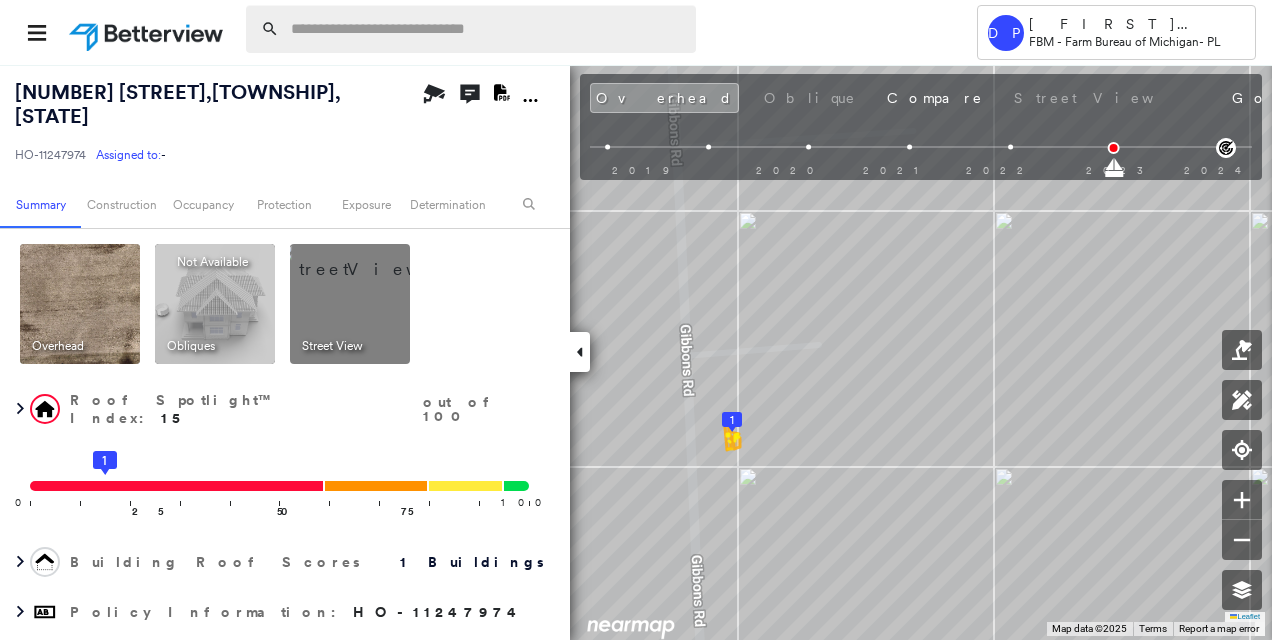click at bounding box center (487, 29) 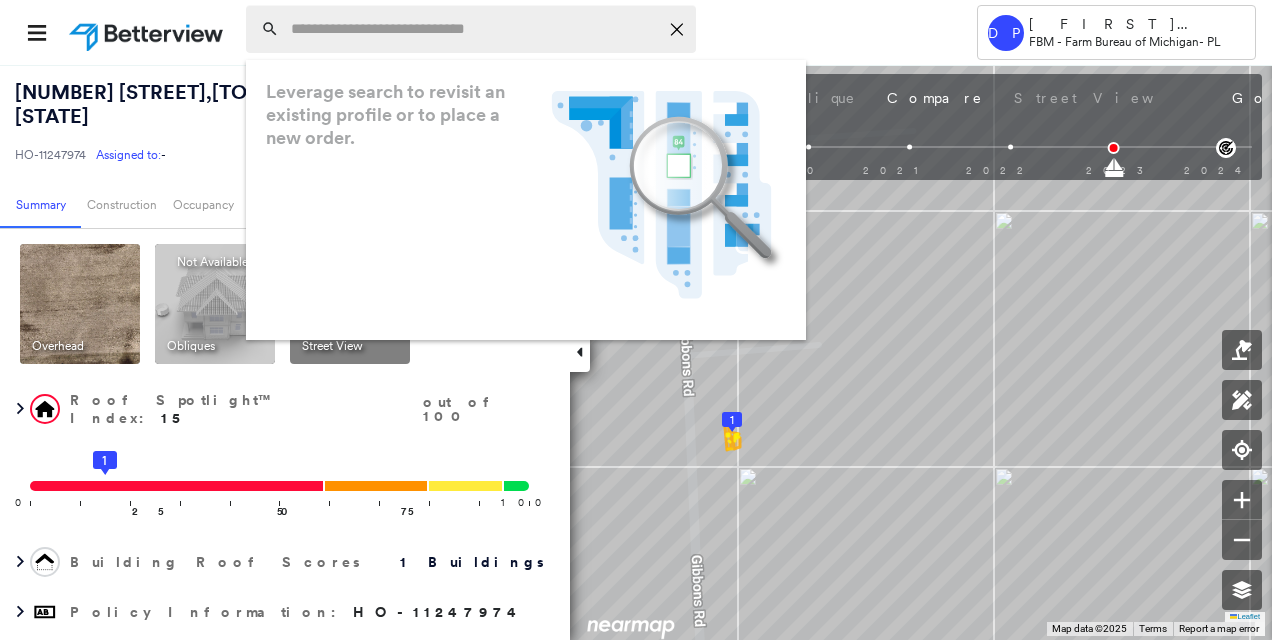 paste on "**********" 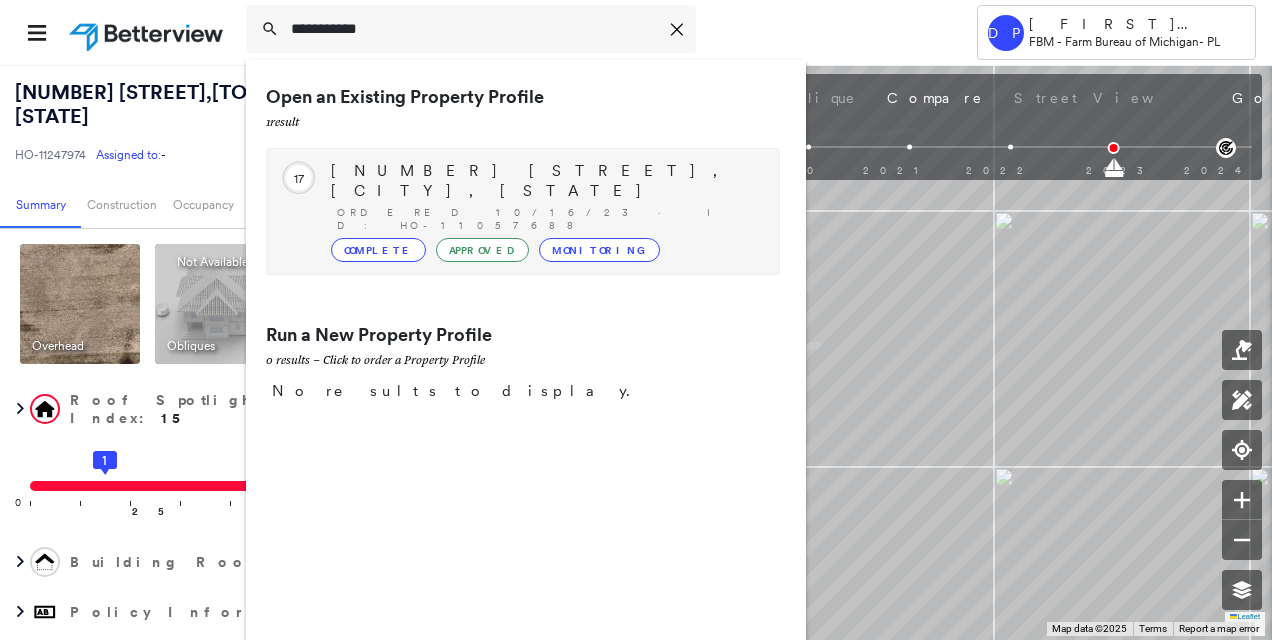 type on "**********" 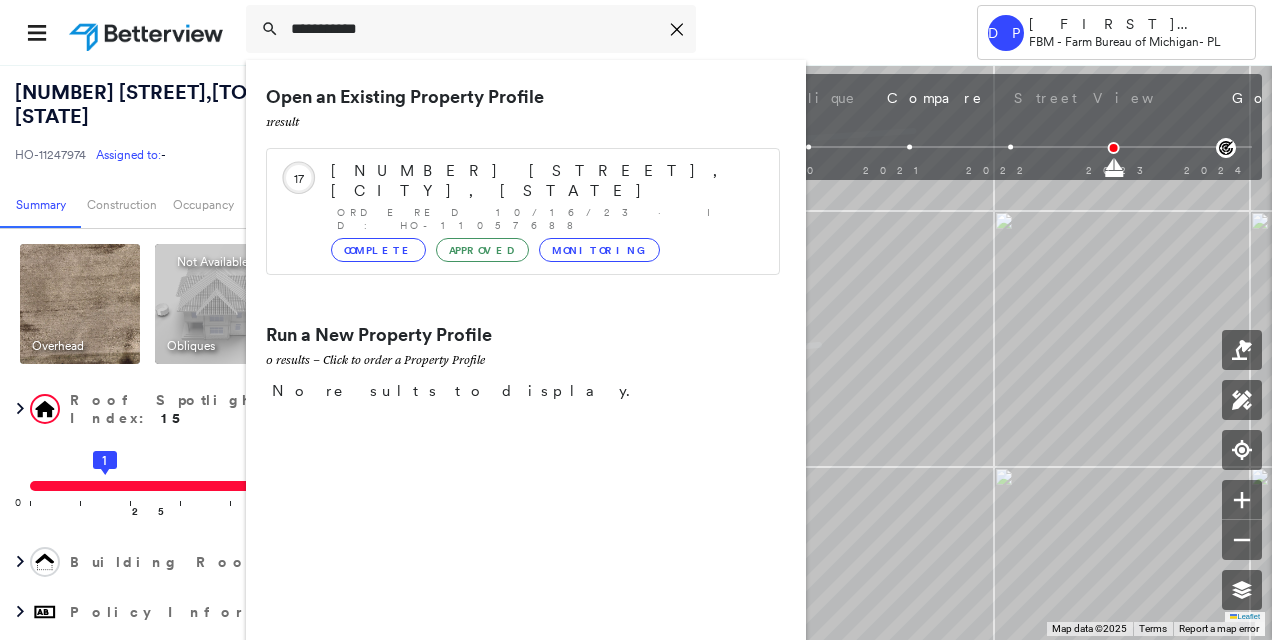 click on "Ordered 10/16/23 · ID: HO-11057688" at bounding box center [548, 219] 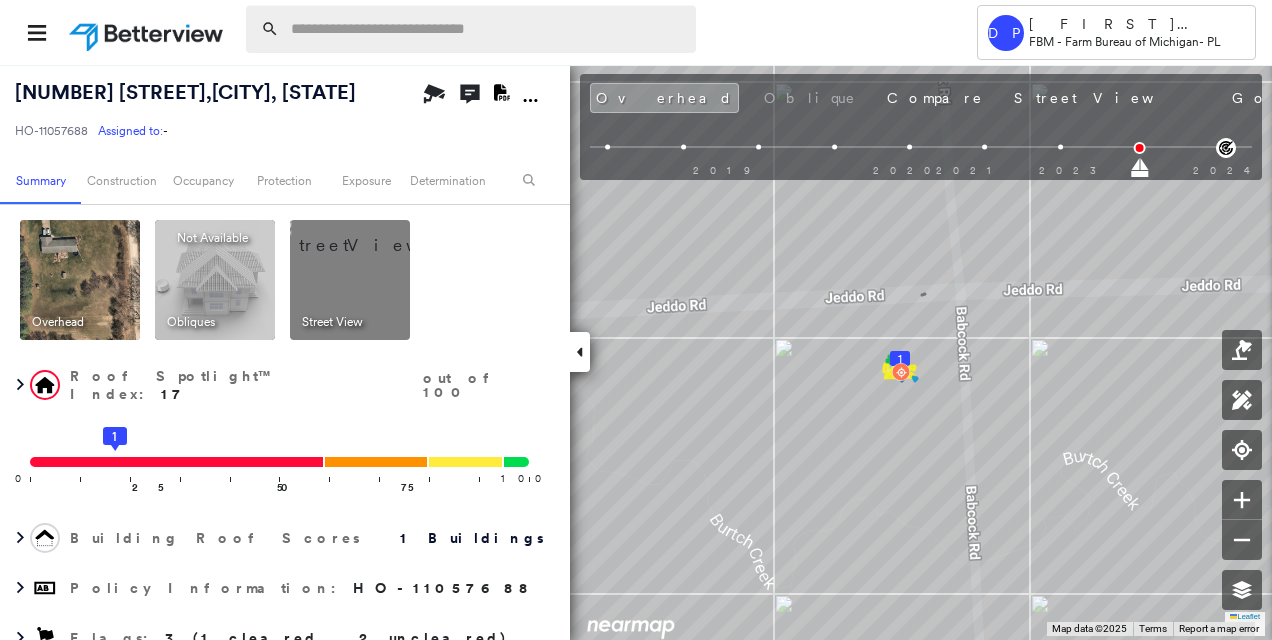 click at bounding box center [487, 29] 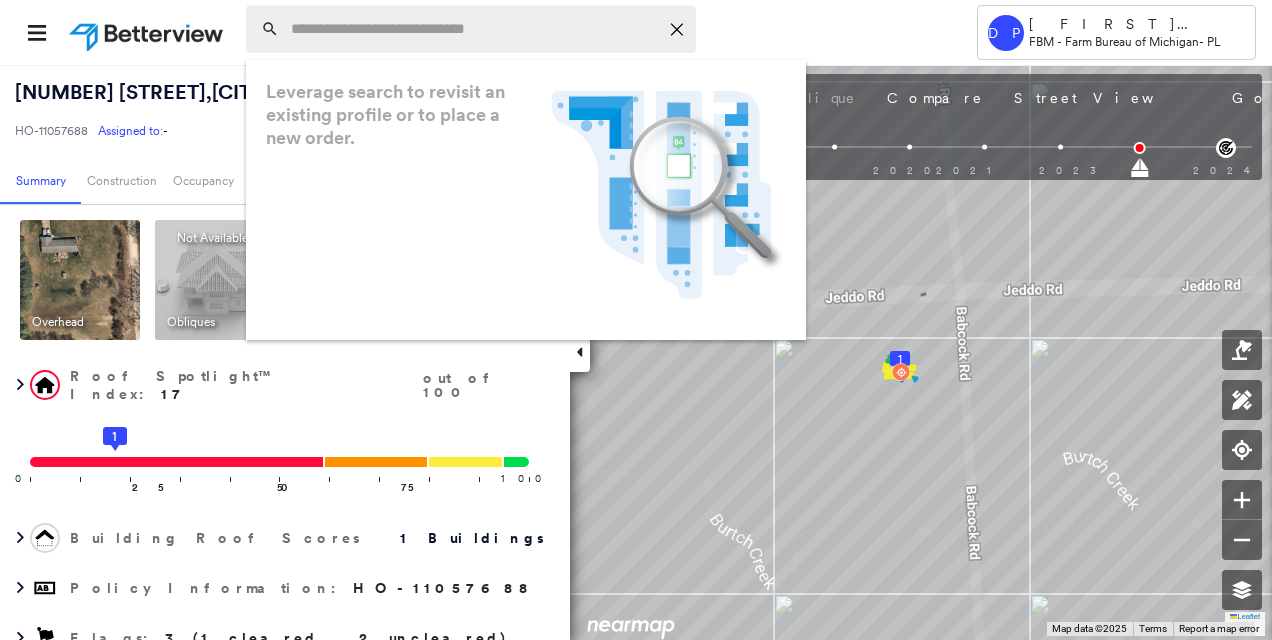 paste on "**********" 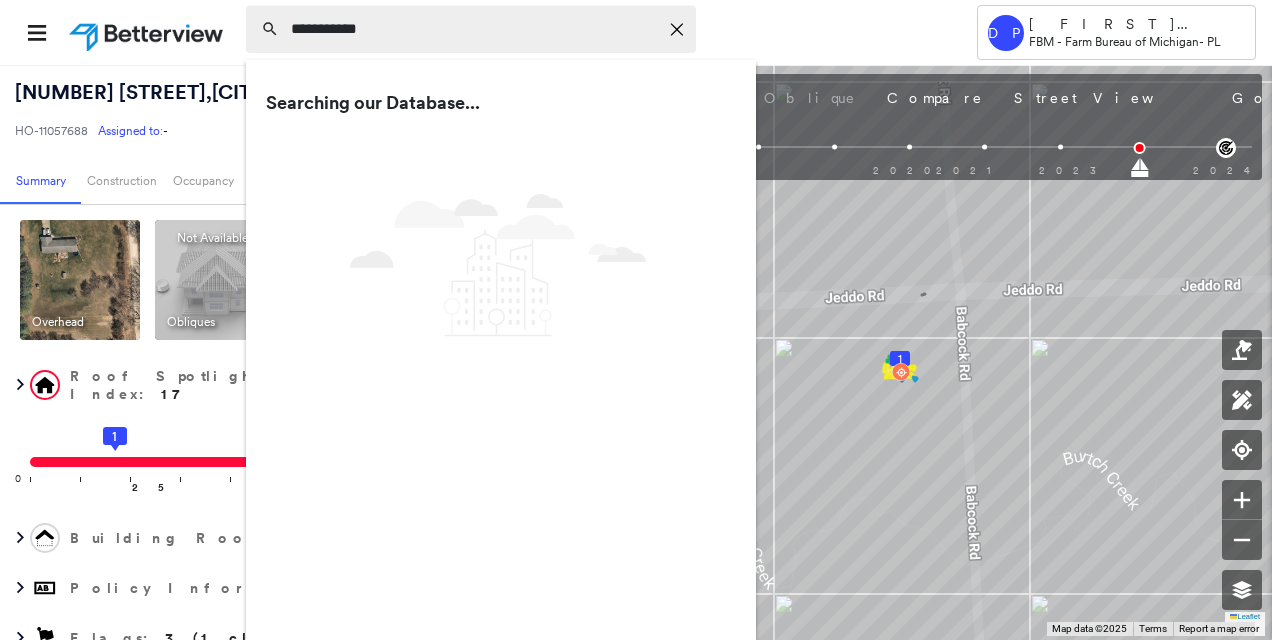 type on "**********" 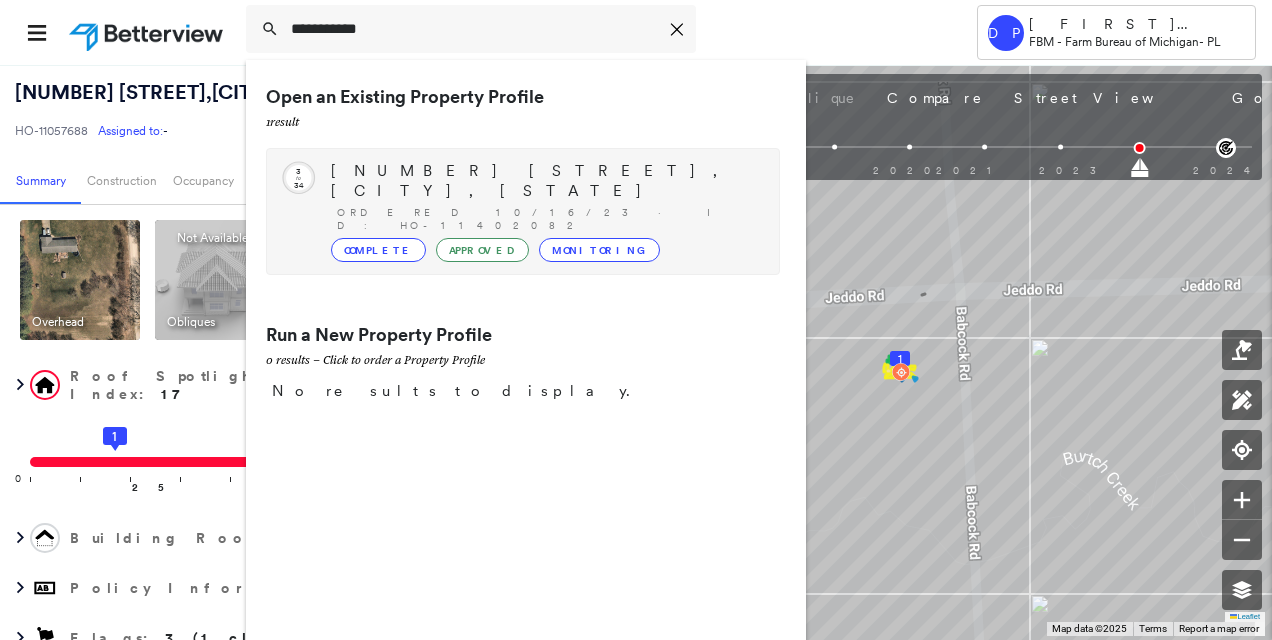click on "[NUMBER] [STREET], [CITY], [STATE]" at bounding box center [545, 181] 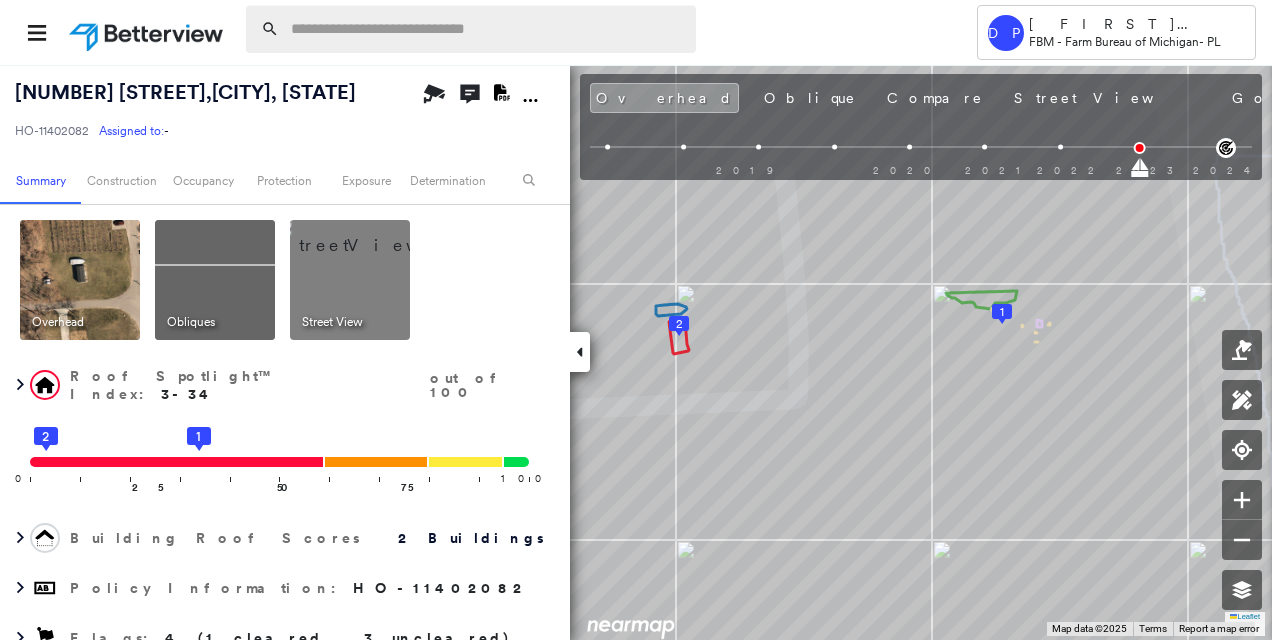 click at bounding box center [487, 29] 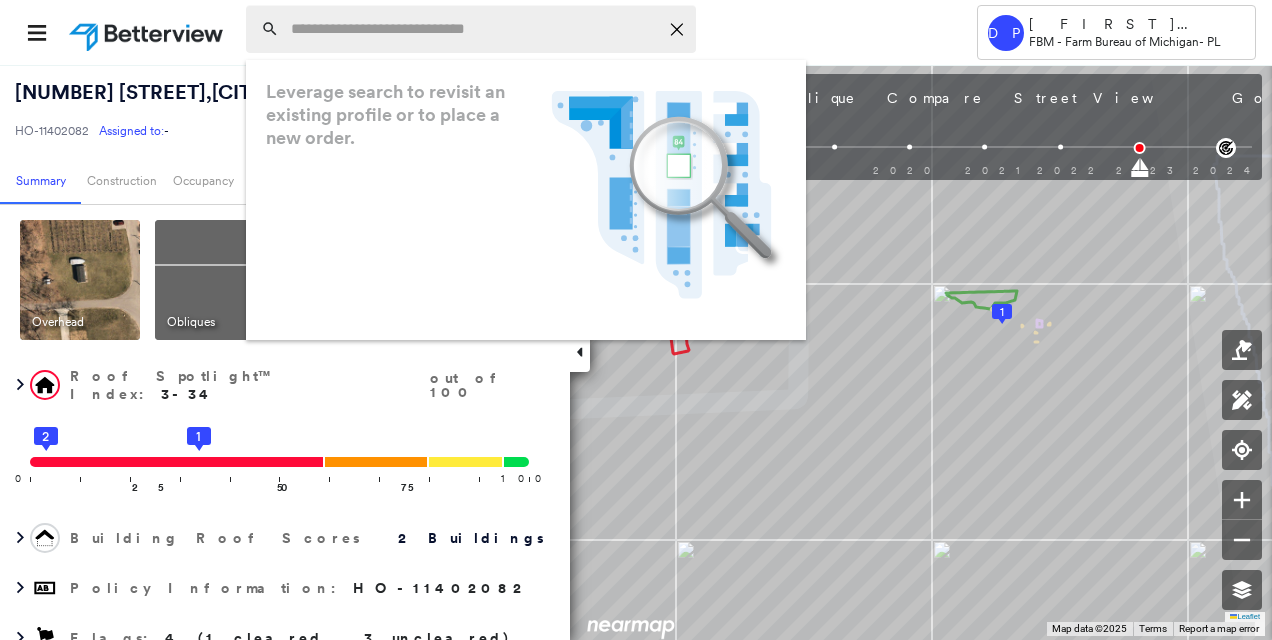 paste on "**********" 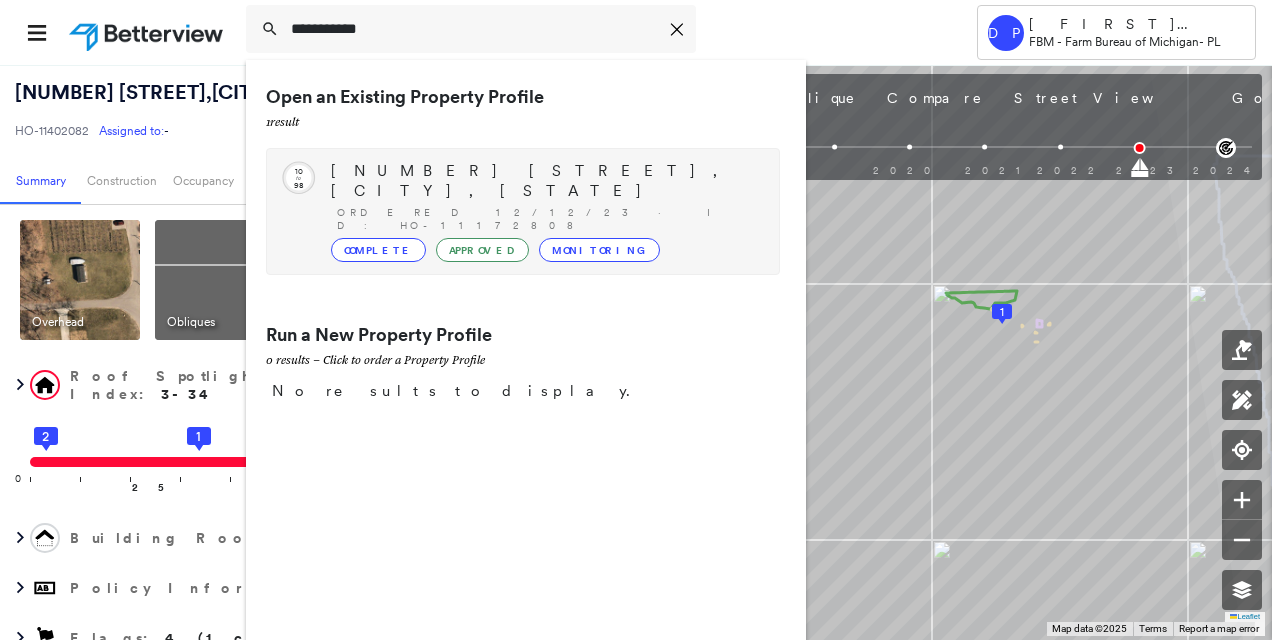 type on "**********" 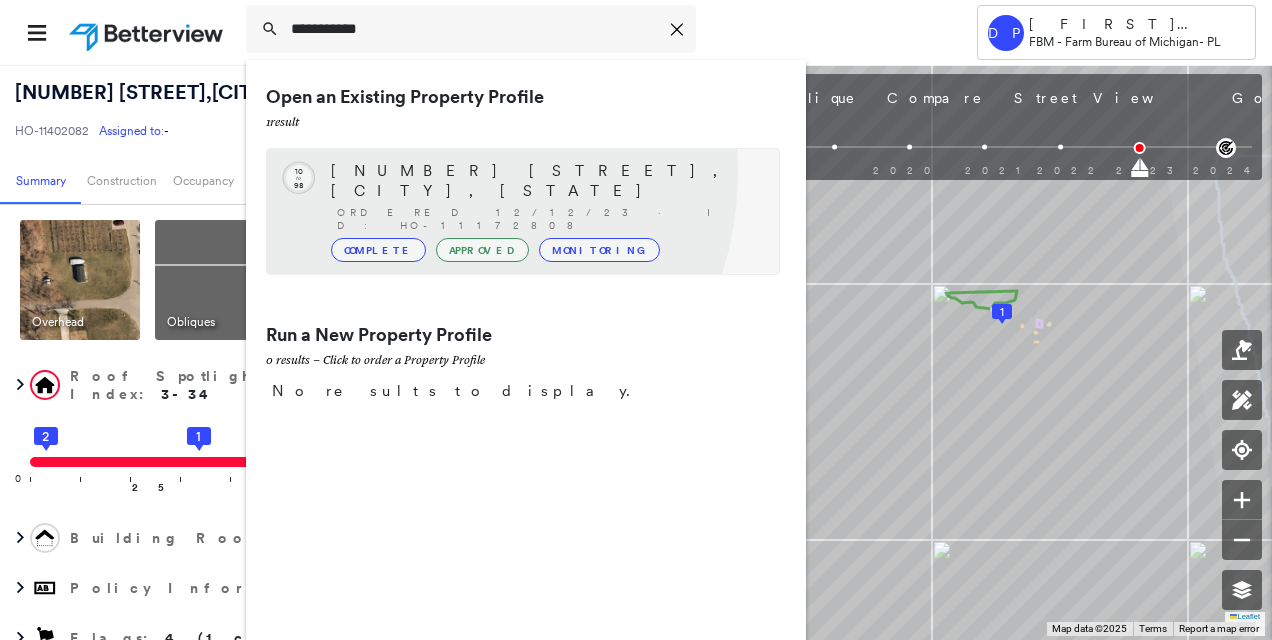 click on "[NUMBER] [STREET], [CITY], [STATE]" at bounding box center (545, 181) 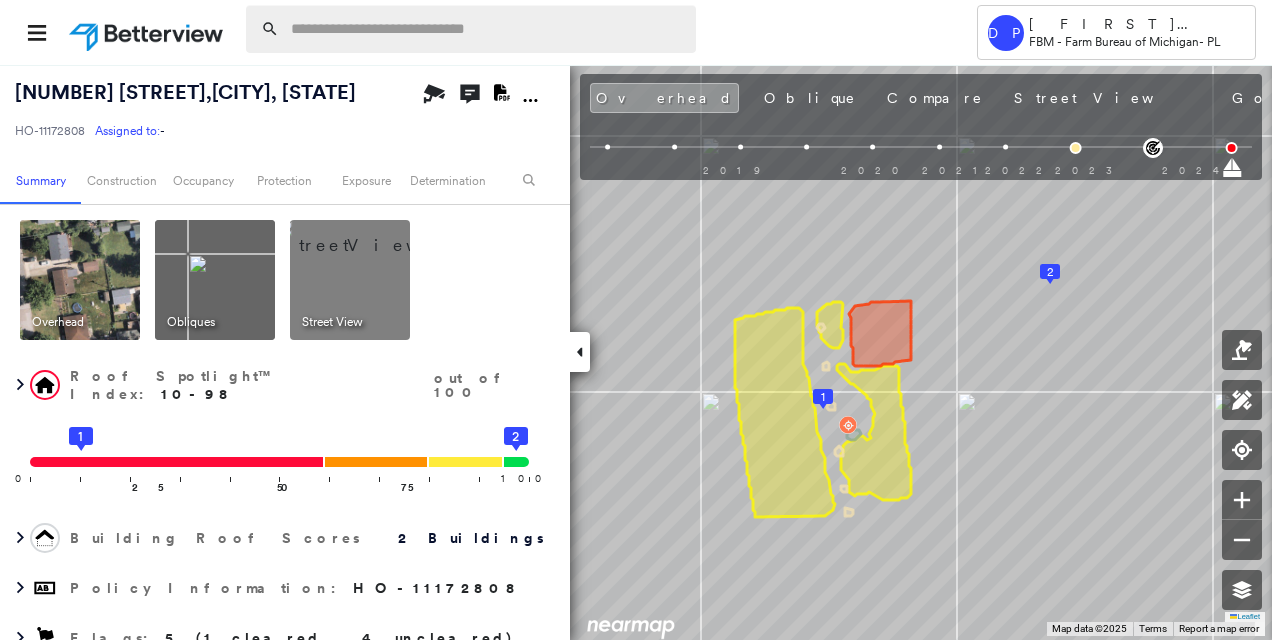 click at bounding box center (487, 29) 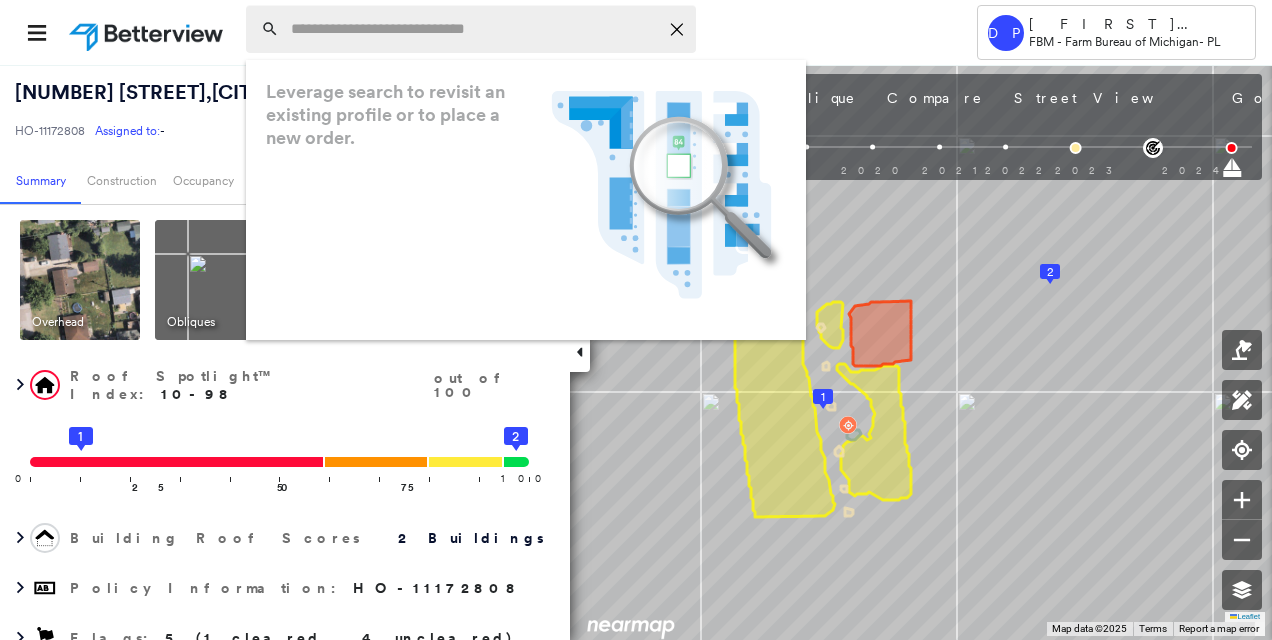 paste on "**********" 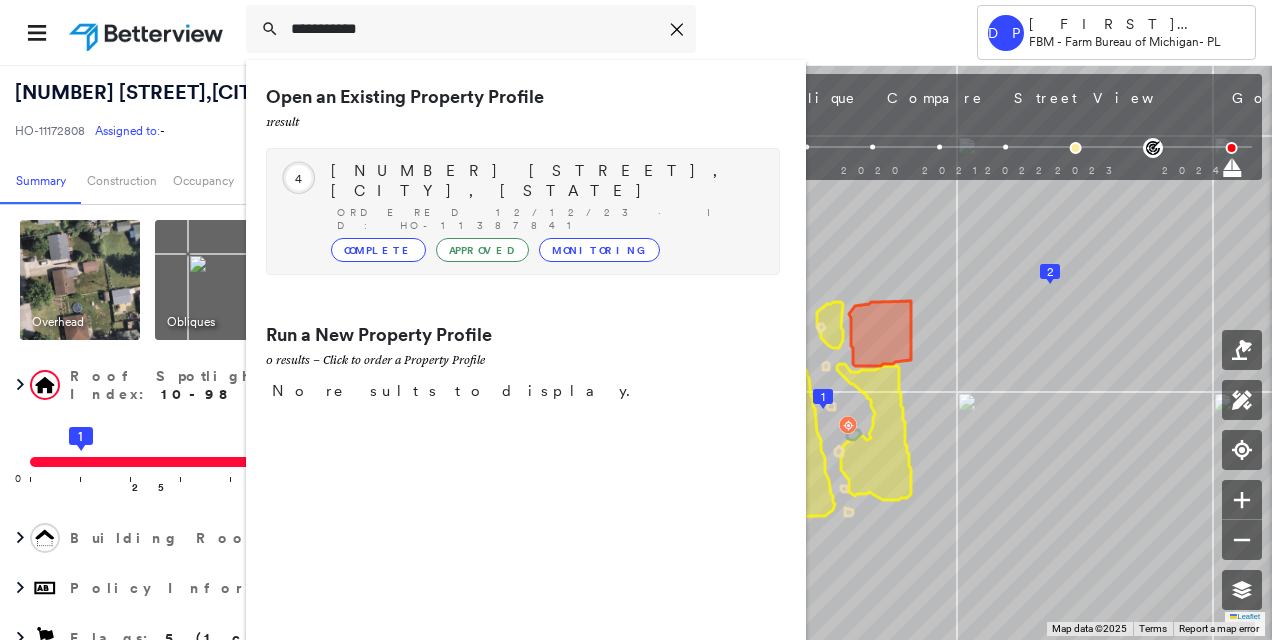 type on "**********" 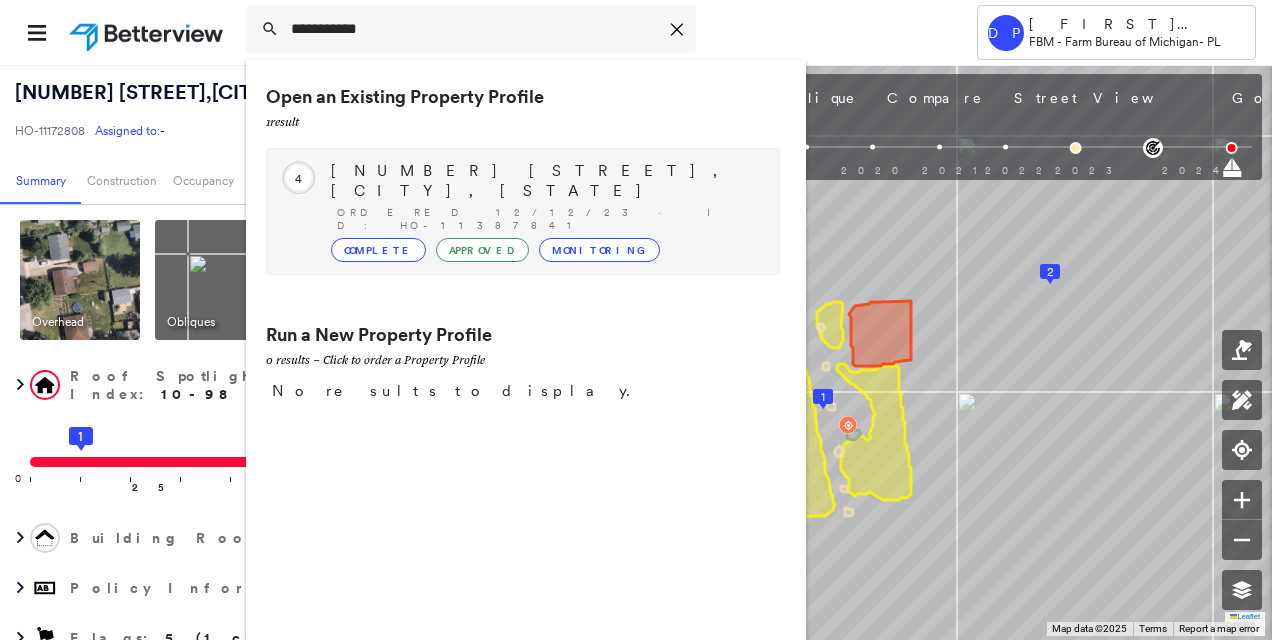 click on "[NUMBER] [STREET], [CITY], [STATE]" at bounding box center [545, 181] 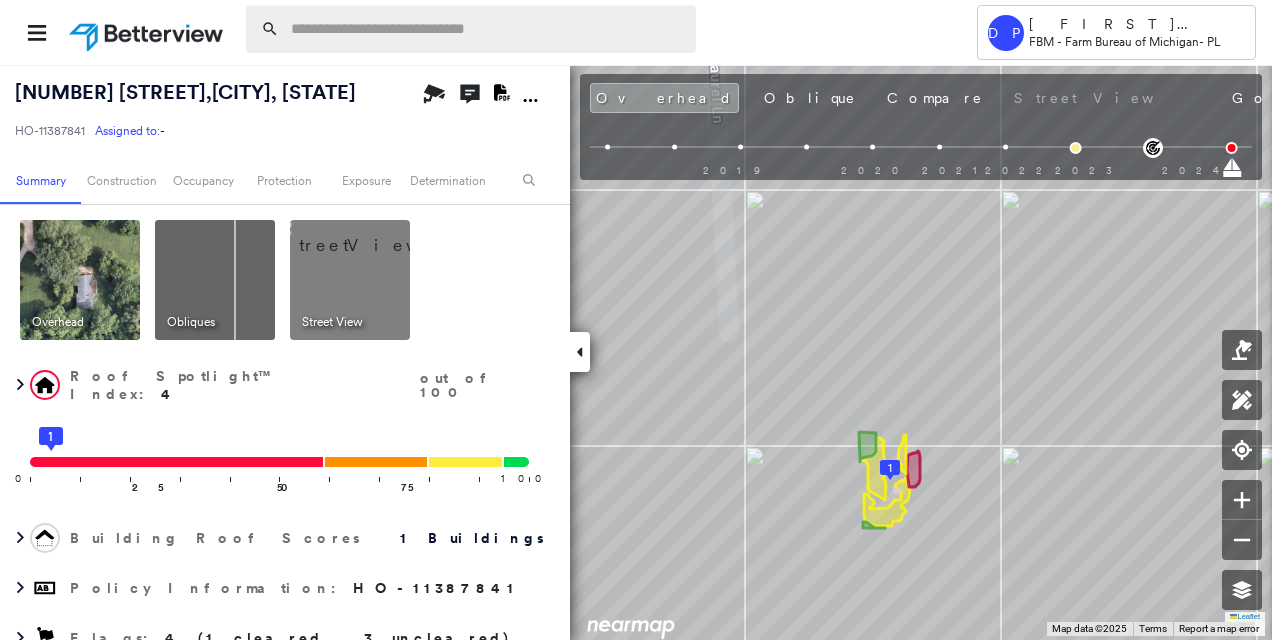click at bounding box center (487, 29) 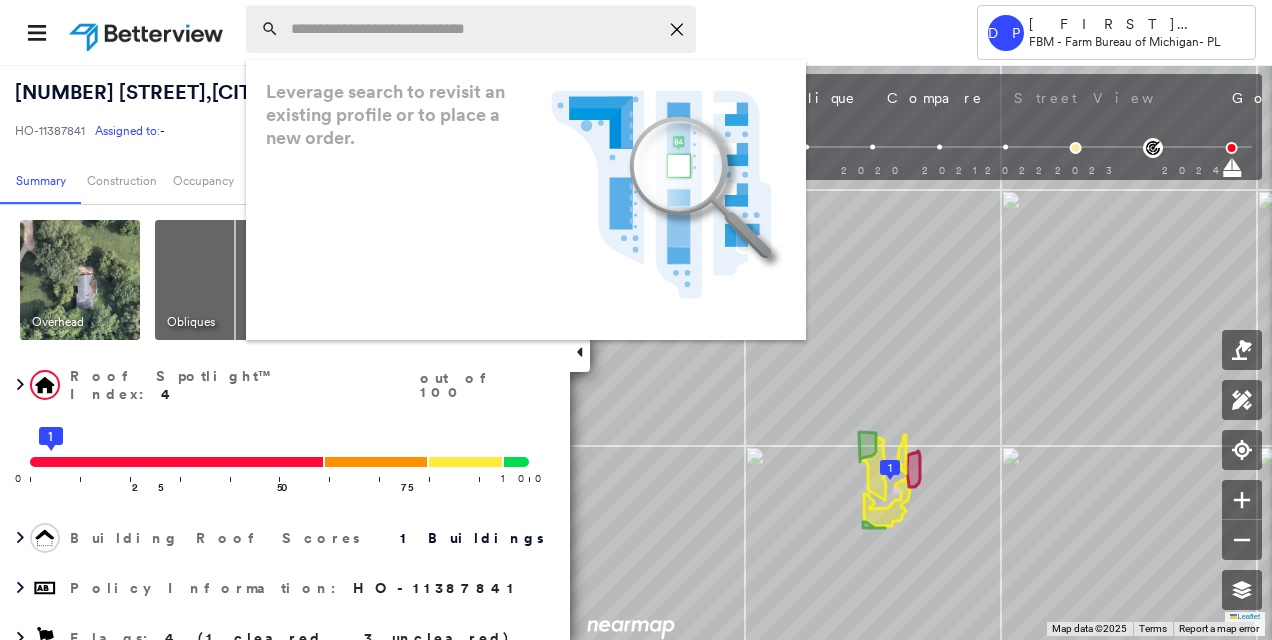 paste on "**********" 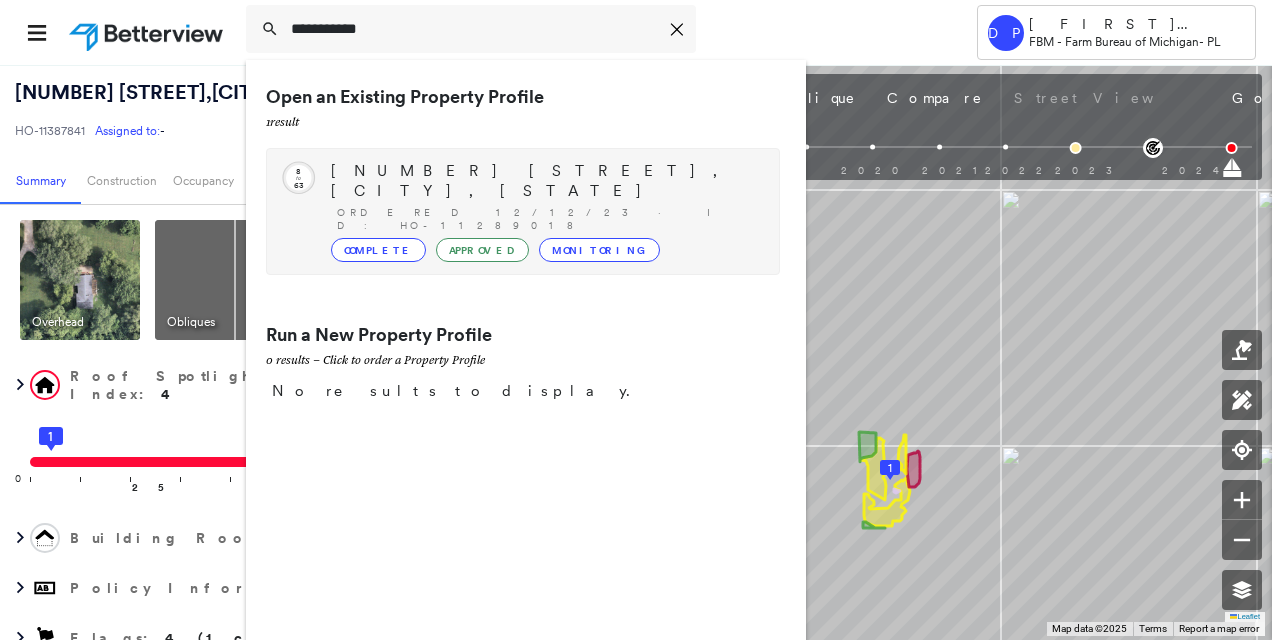 type on "**********" 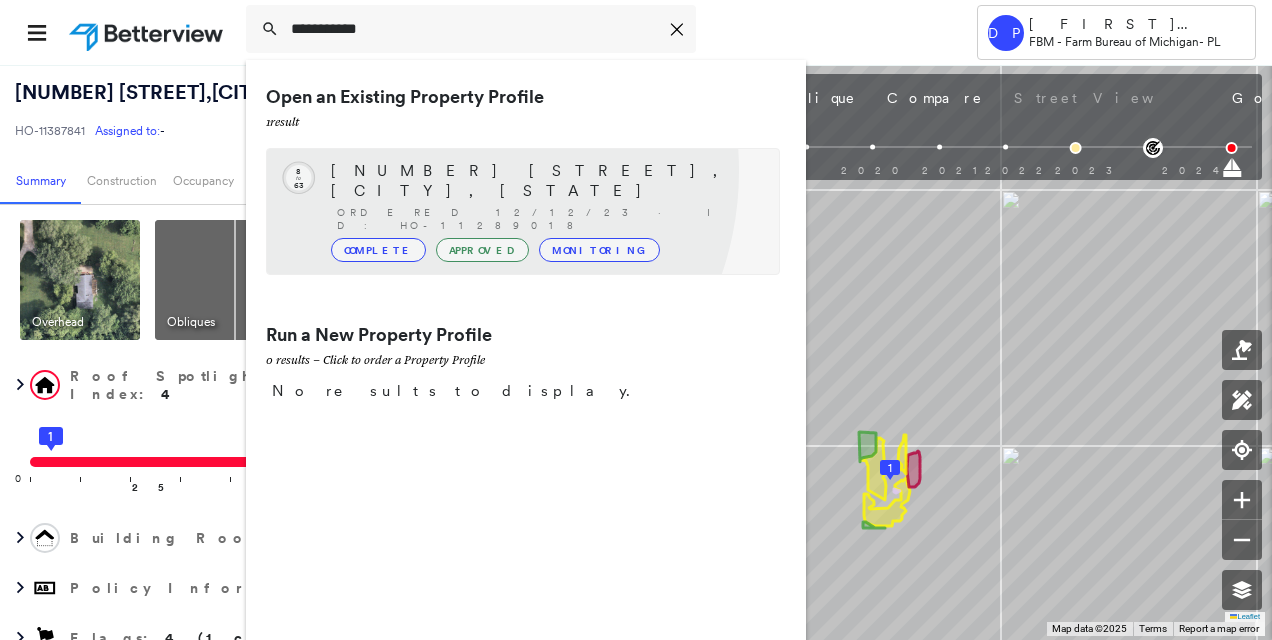 click on "[NUMBER] [STREET], [CITY], [STATE]" at bounding box center (545, 181) 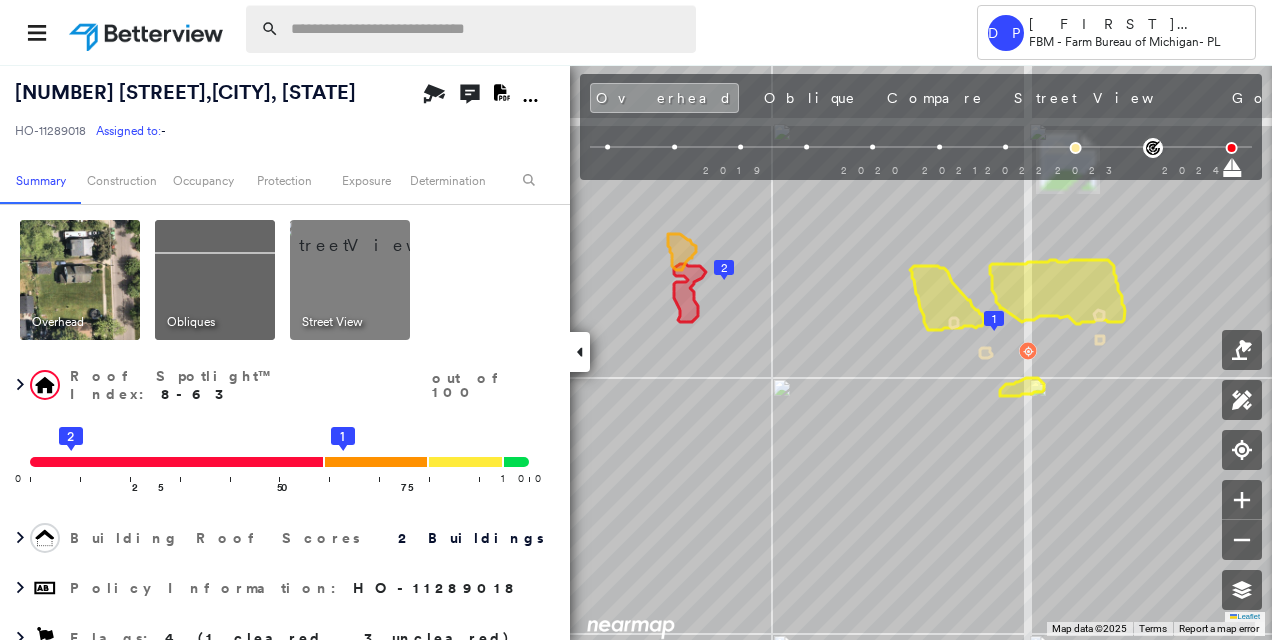click at bounding box center [487, 29] 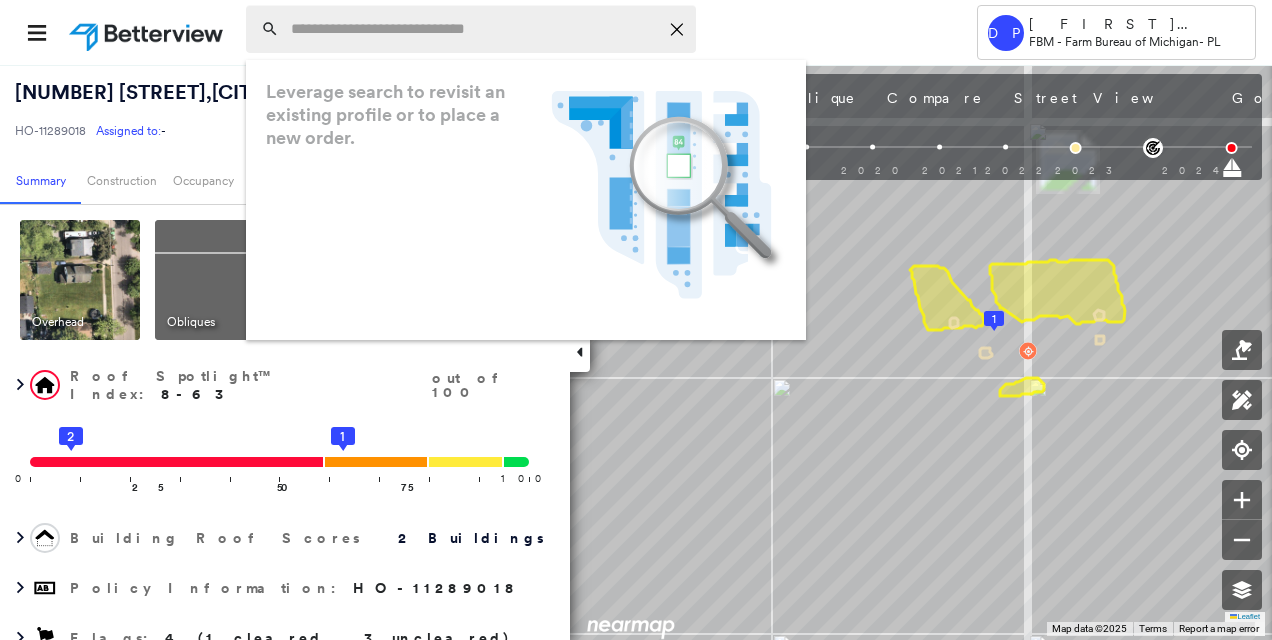 paste on "**********" 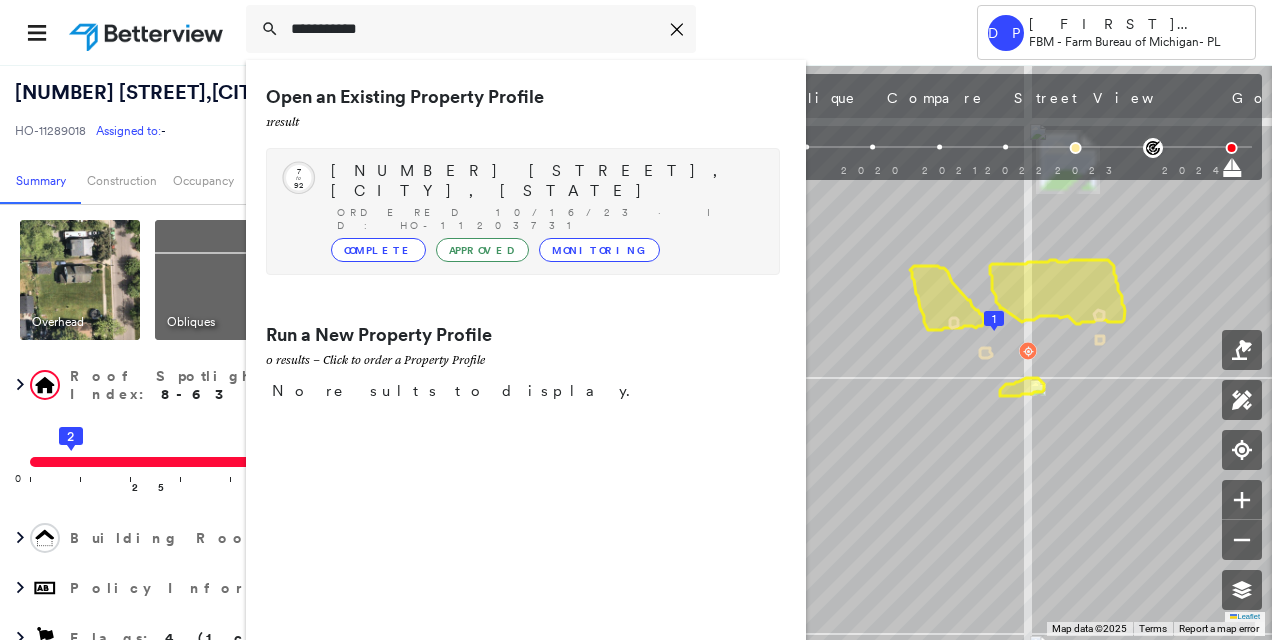 type on "**********" 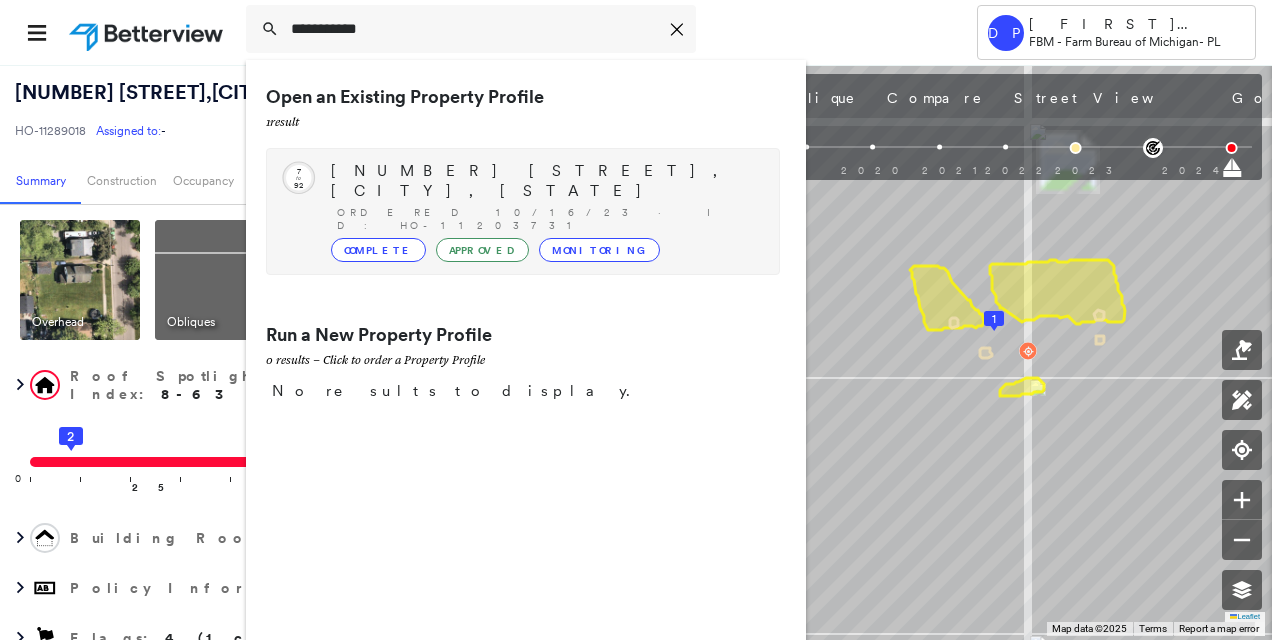 click on "[NUMBER] [STREET], [CITY], [STATE] Ordered 10/16/23 · ID: HO-11203731 Complete Approved Monitoring" at bounding box center [545, 211] 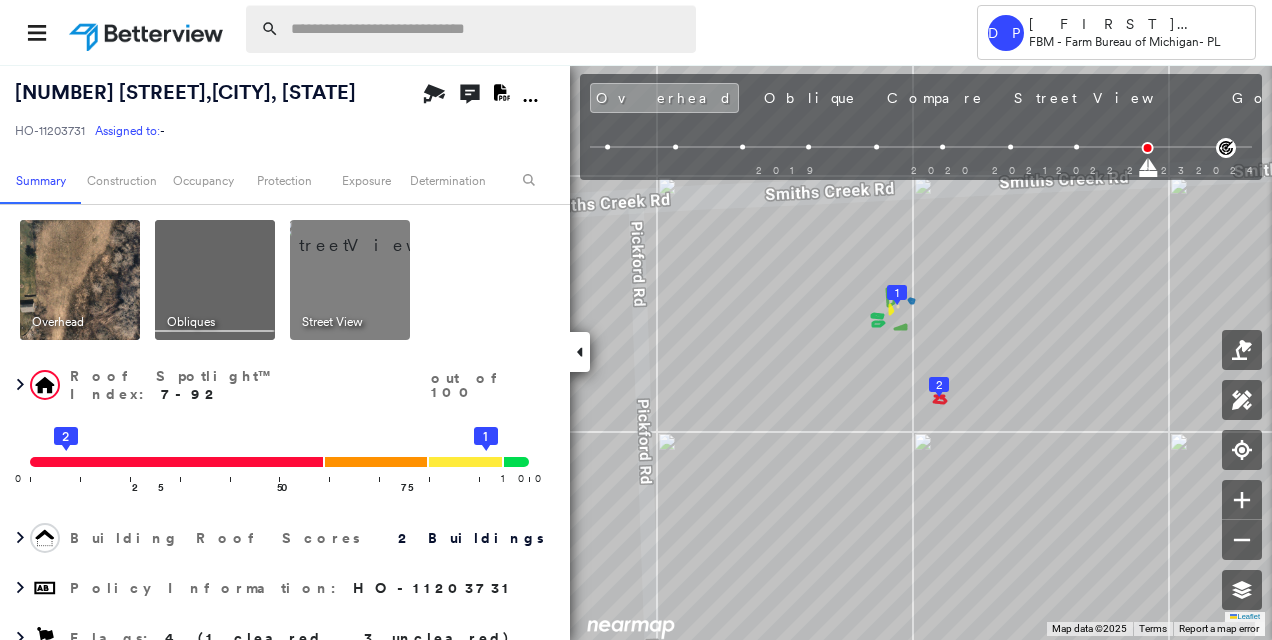 click at bounding box center [487, 29] 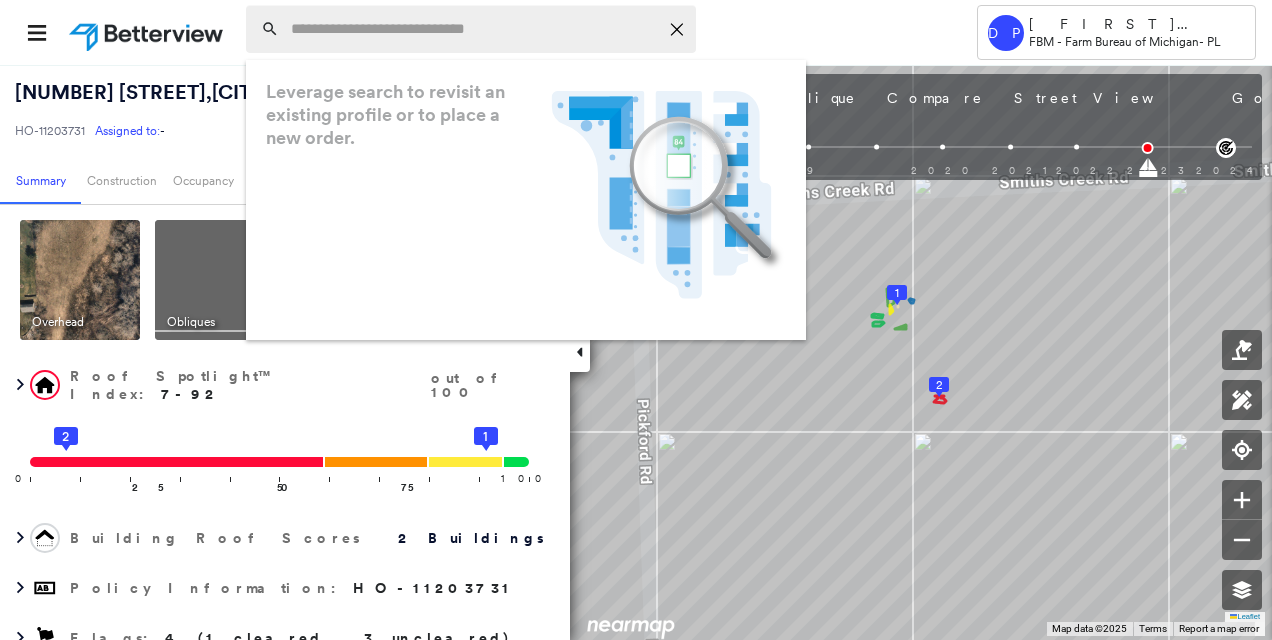 paste on "**********" 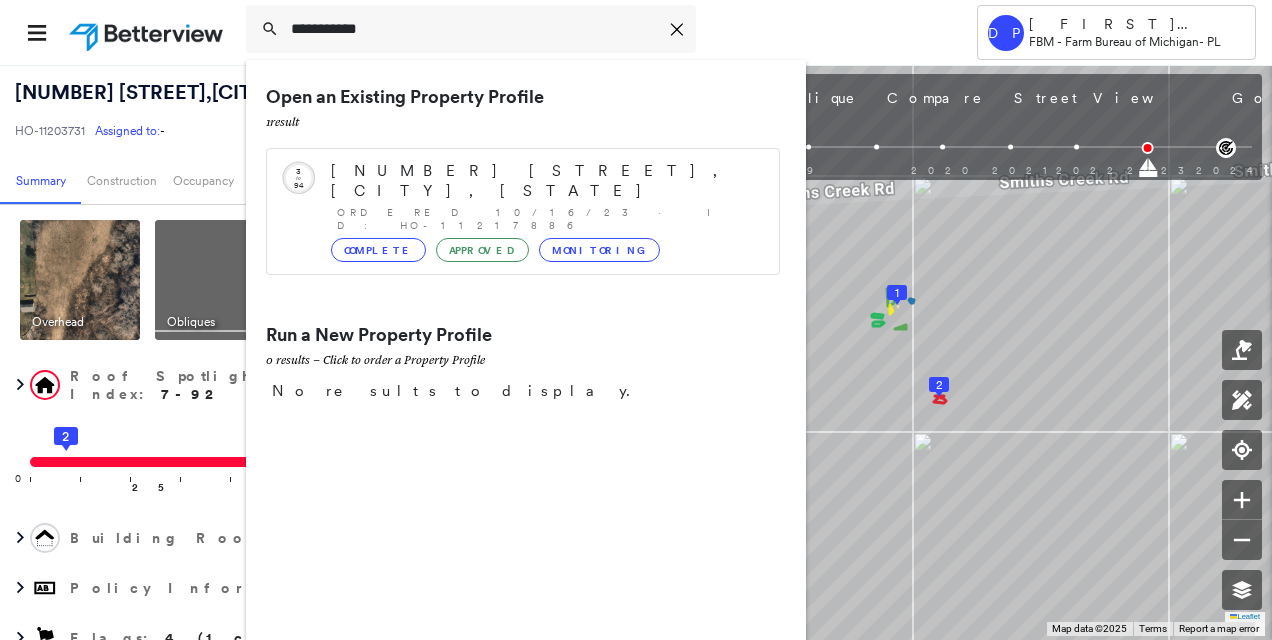 type on "**********" 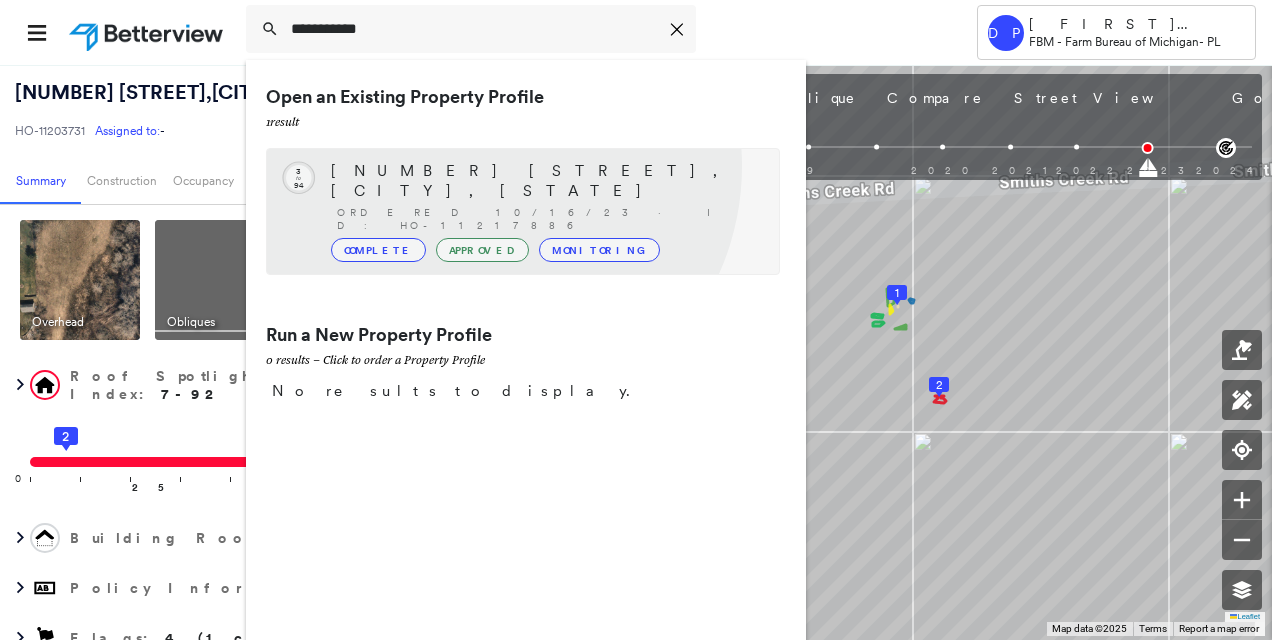 click on "[NUMBER] [STREET], [CITY], [STATE]" at bounding box center (545, 181) 